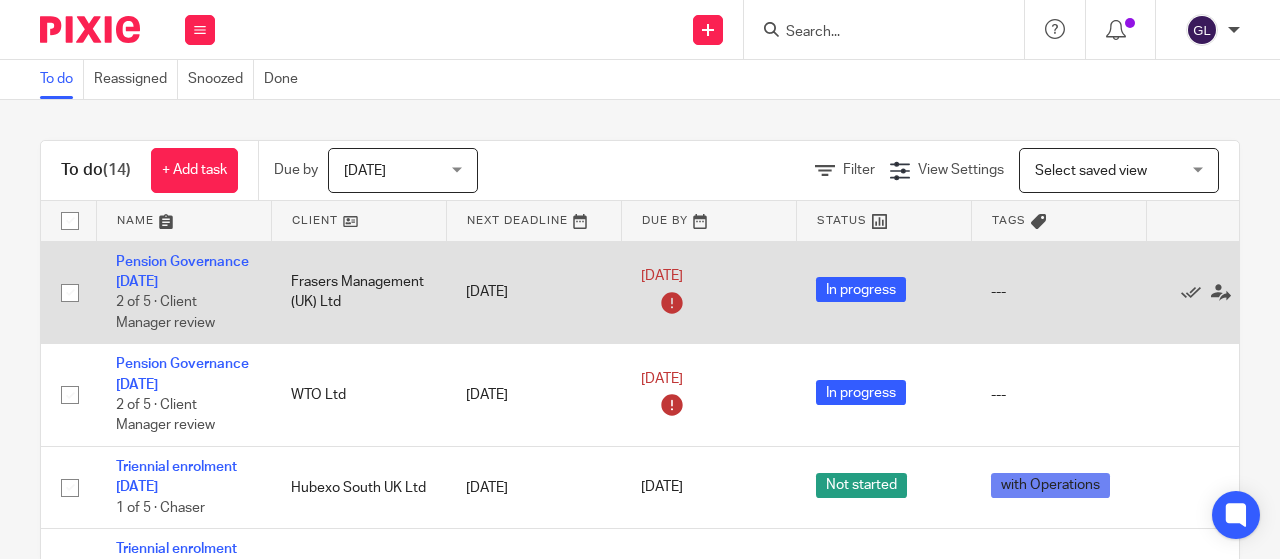 scroll, scrollTop: 0, scrollLeft: 0, axis: both 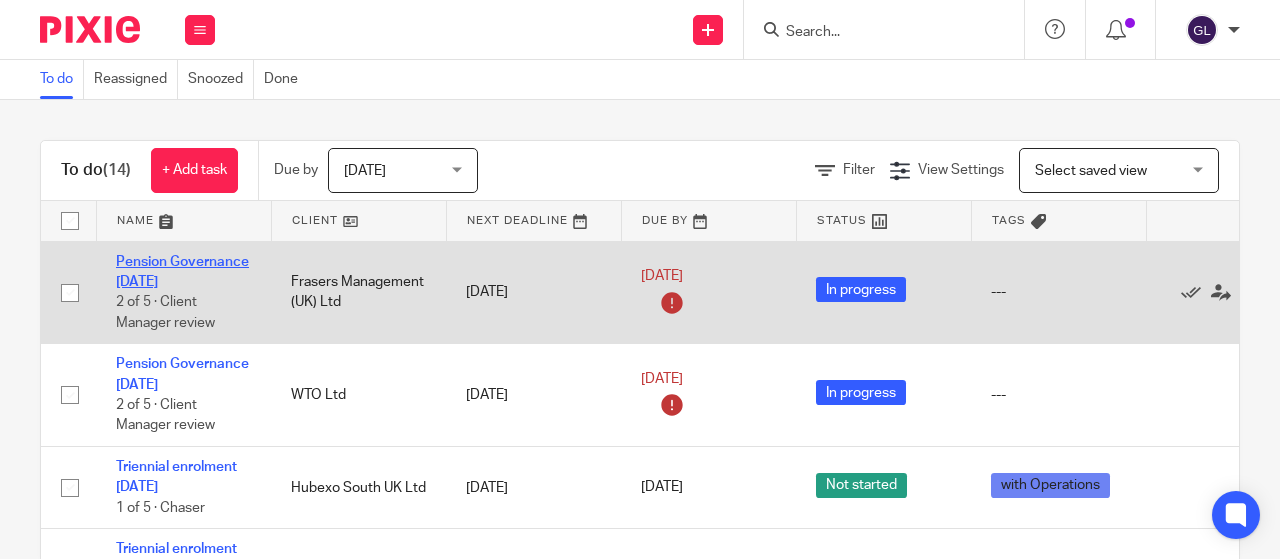 click on "Pension Governance [DATE]" at bounding box center (182, 272) 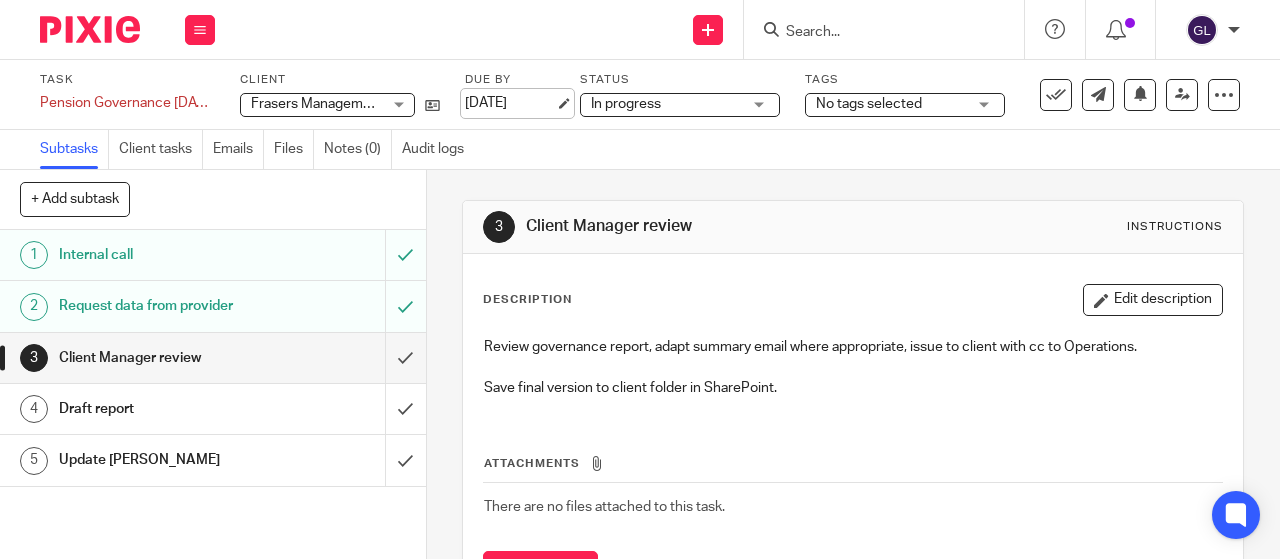 scroll, scrollTop: 0, scrollLeft: 0, axis: both 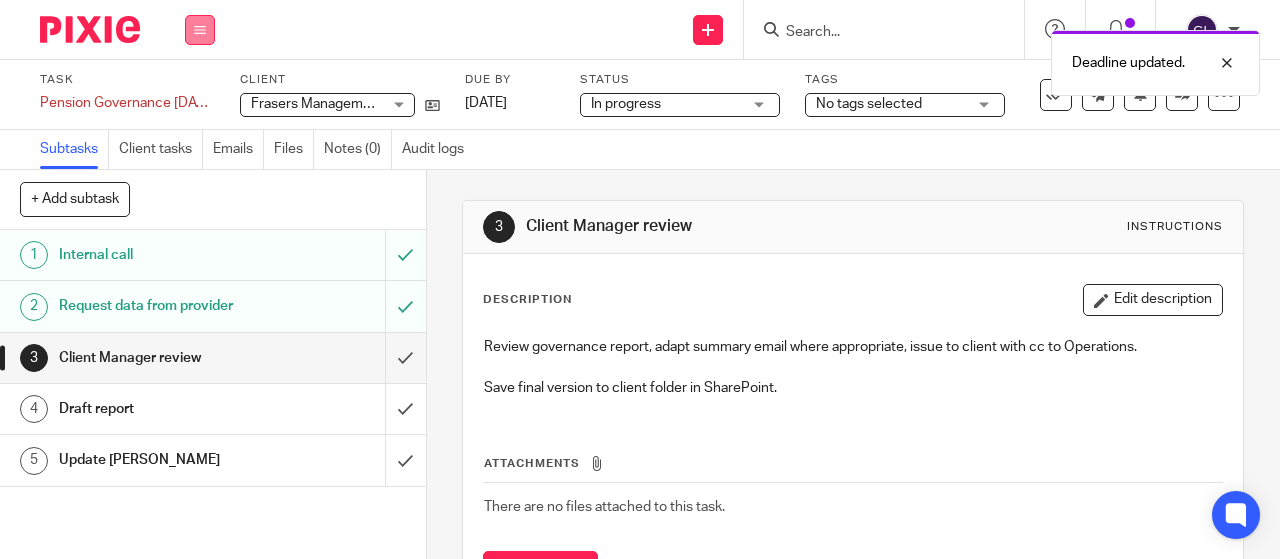 click at bounding box center (200, 30) 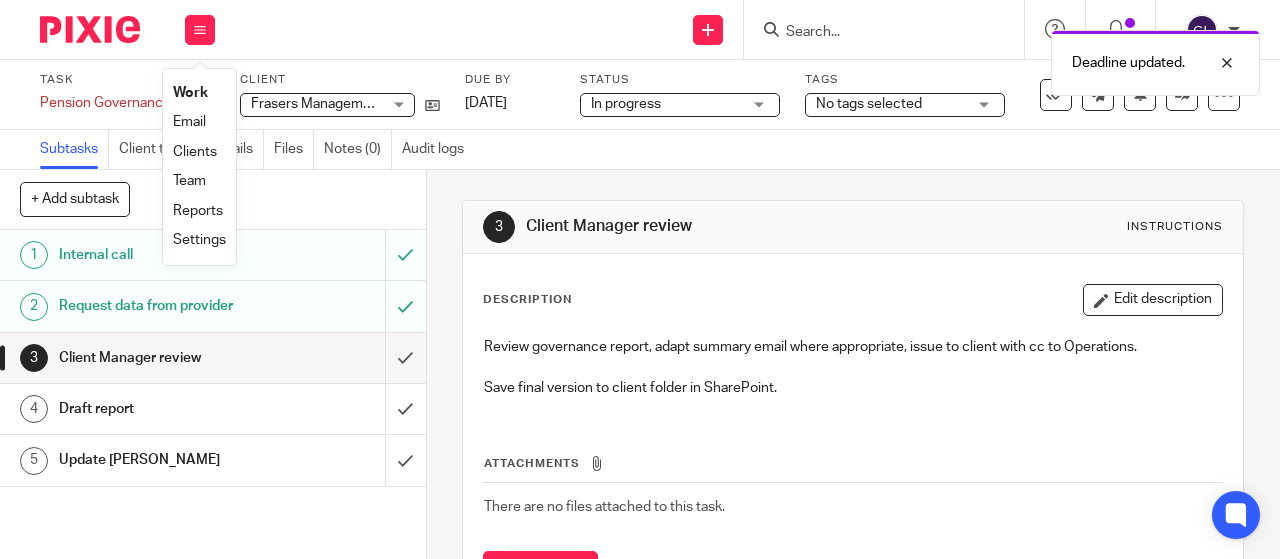 click on "Work" at bounding box center (190, 93) 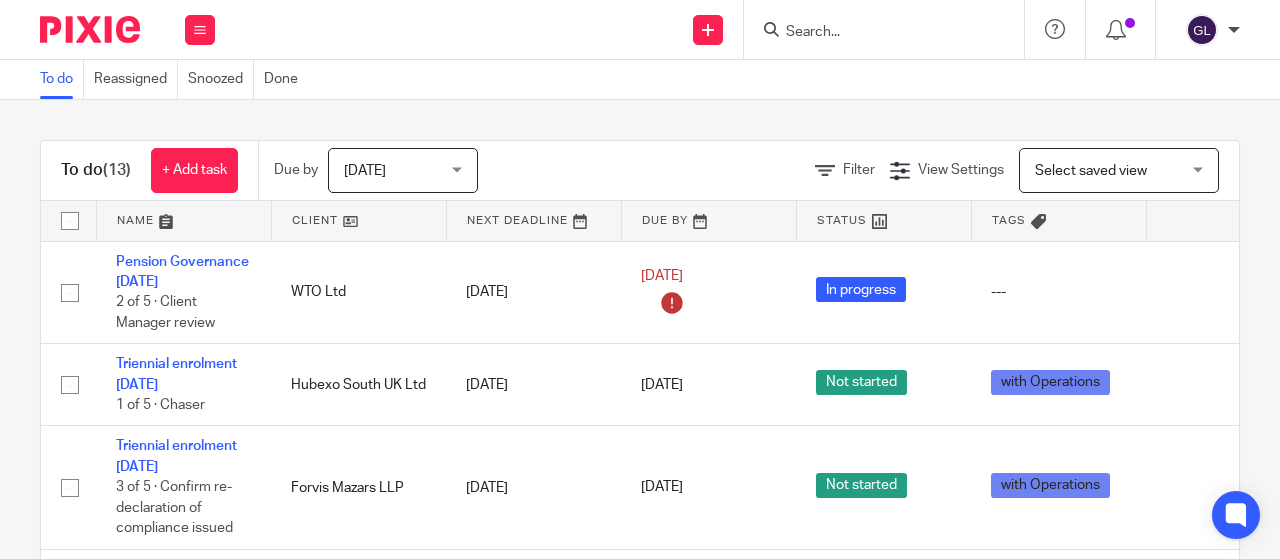 scroll, scrollTop: 0, scrollLeft: 0, axis: both 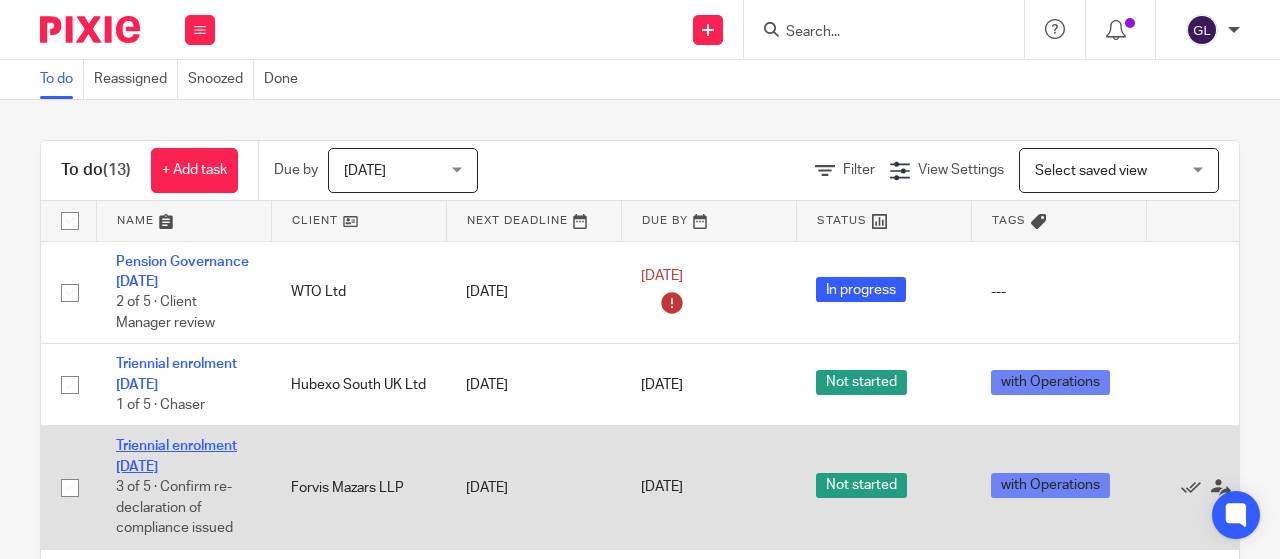 click on "Triennial enrolment [DATE]" at bounding box center [176, 456] 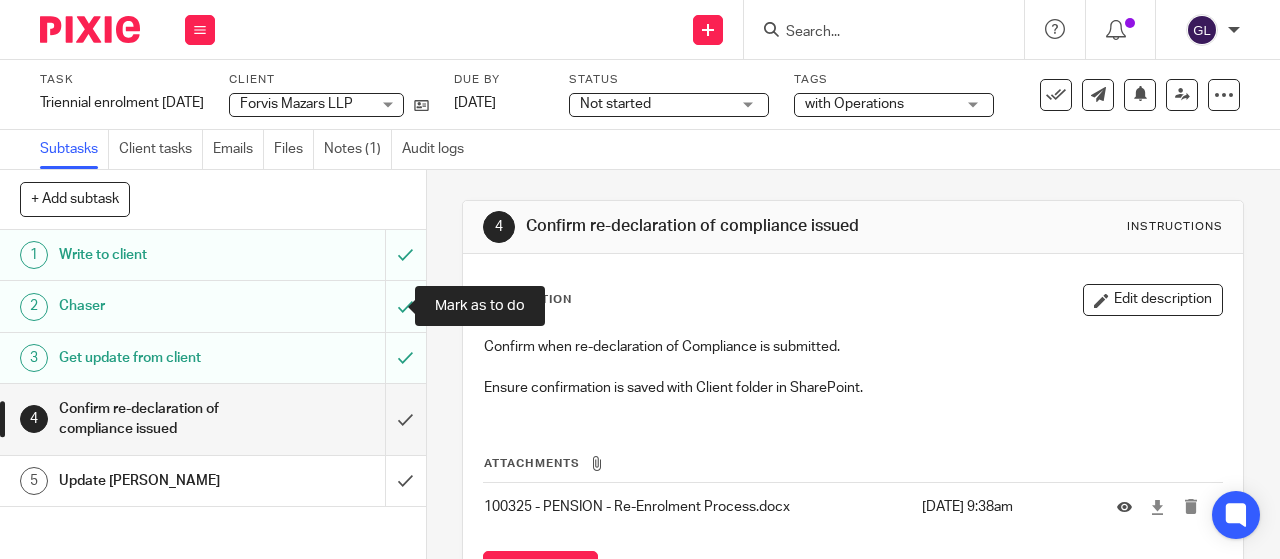 scroll, scrollTop: 0, scrollLeft: 0, axis: both 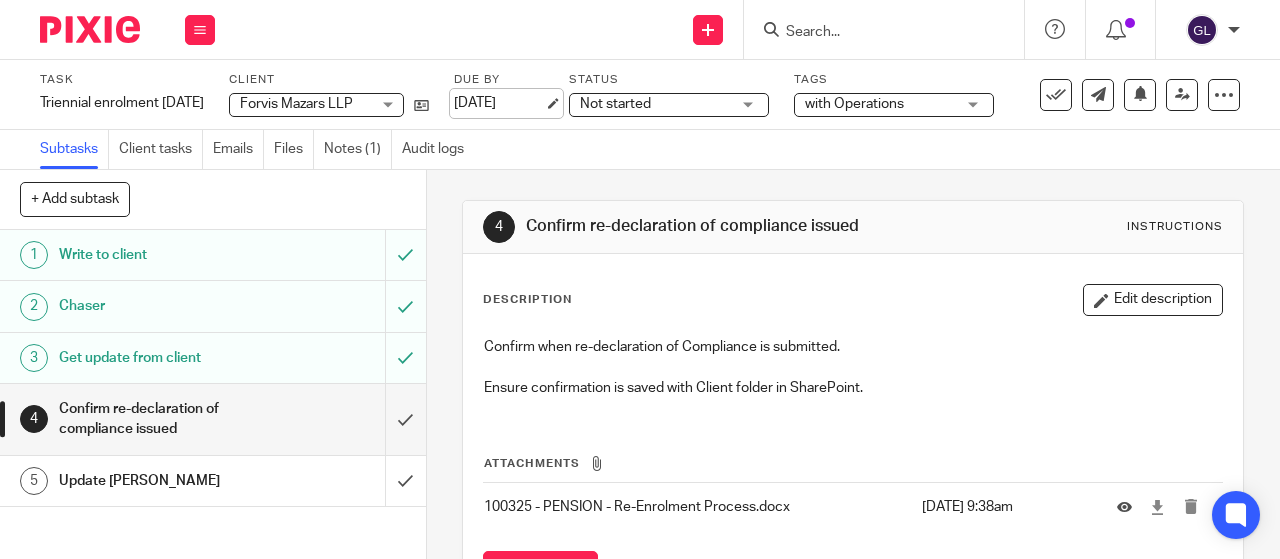 click on "[DATE]" at bounding box center (499, 103) 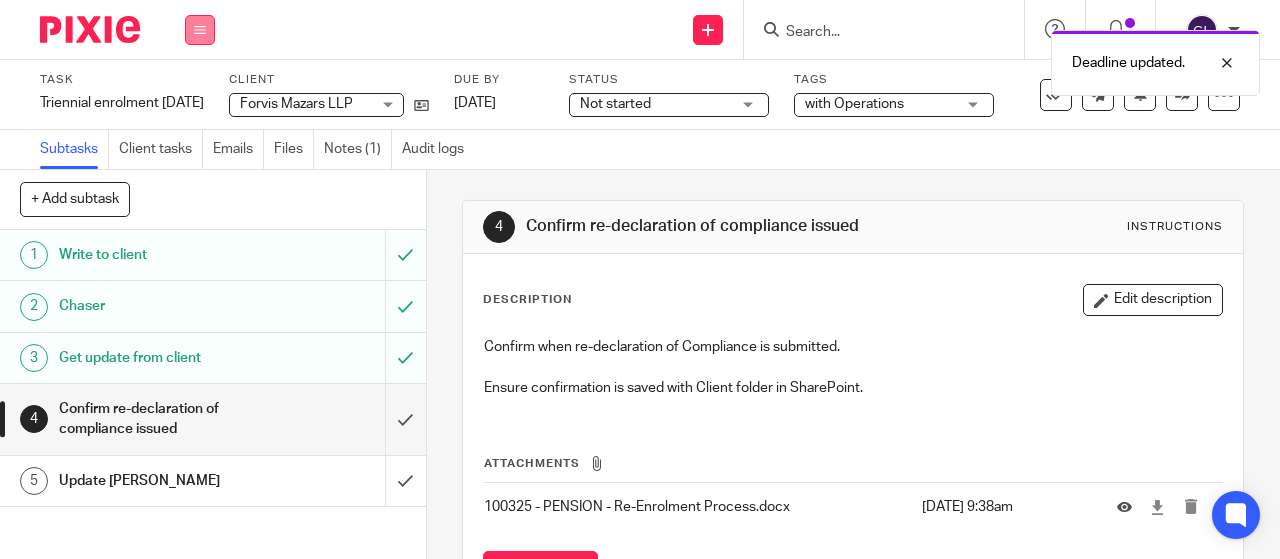 click at bounding box center [200, 30] 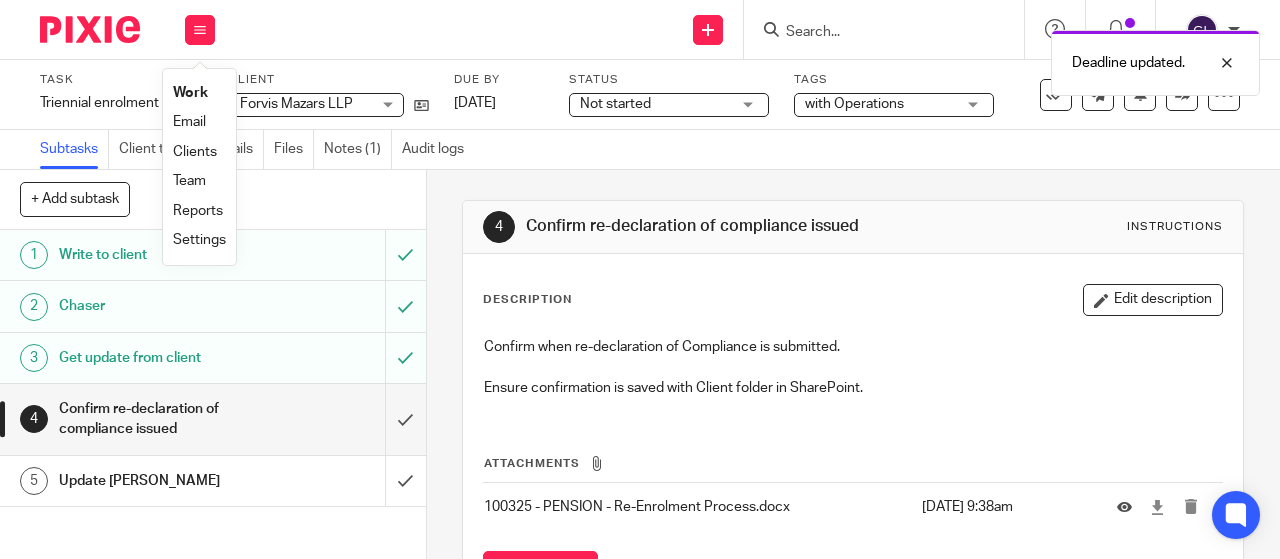 click on "Work" at bounding box center (190, 93) 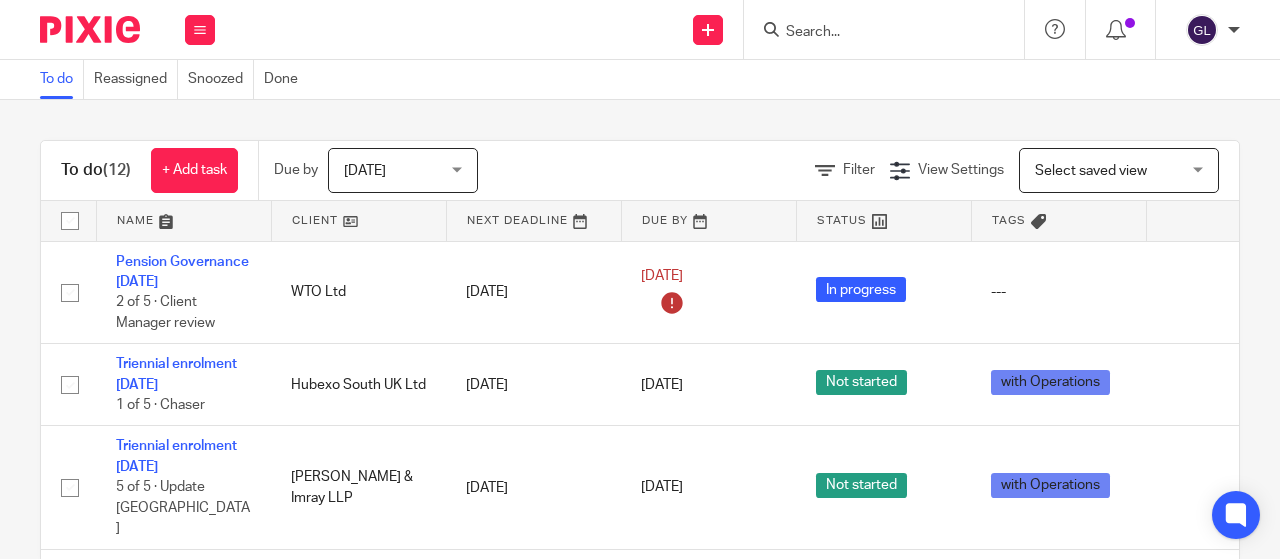 scroll, scrollTop: 0, scrollLeft: 0, axis: both 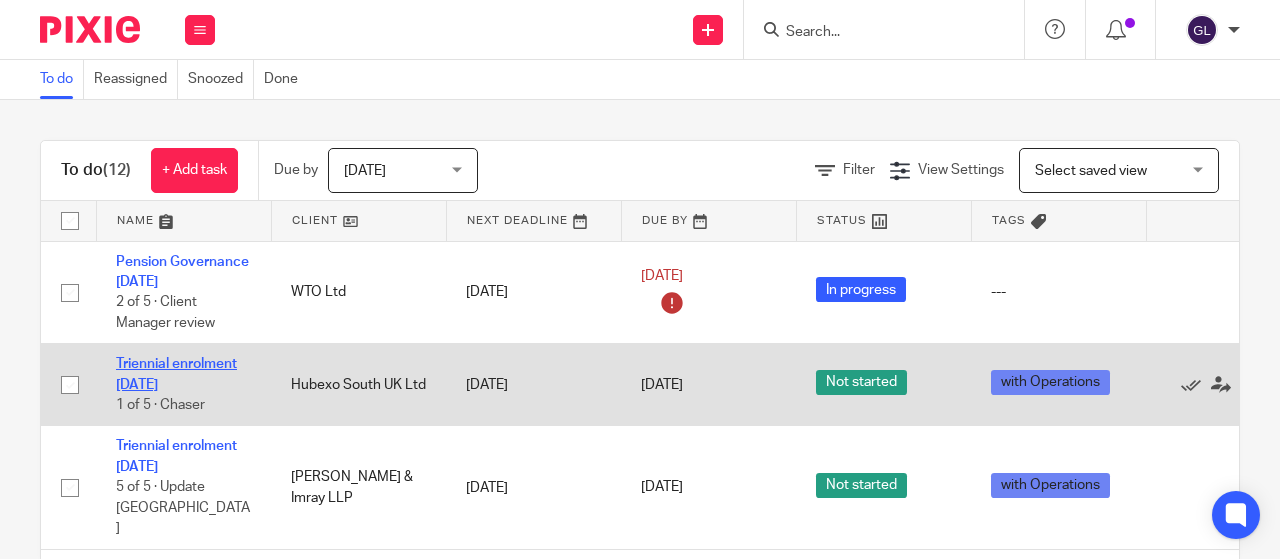 click on "Triennial enrolment [DATE]" at bounding box center [176, 374] 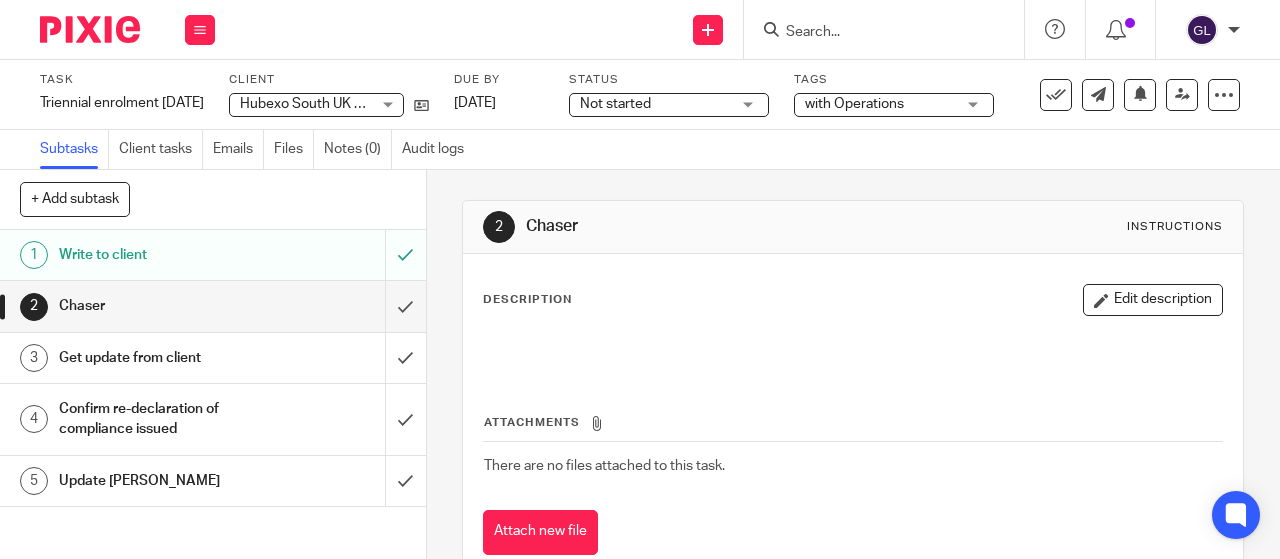 scroll, scrollTop: 0, scrollLeft: 0, axis: both 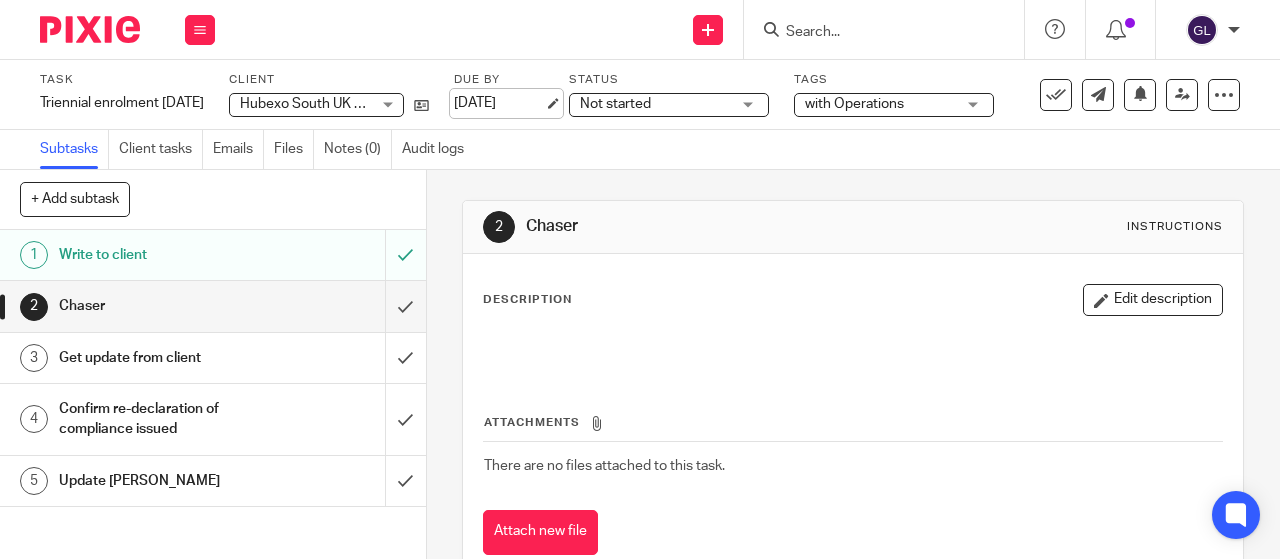 click on "[DATE]" at bounding box center (499, 103) 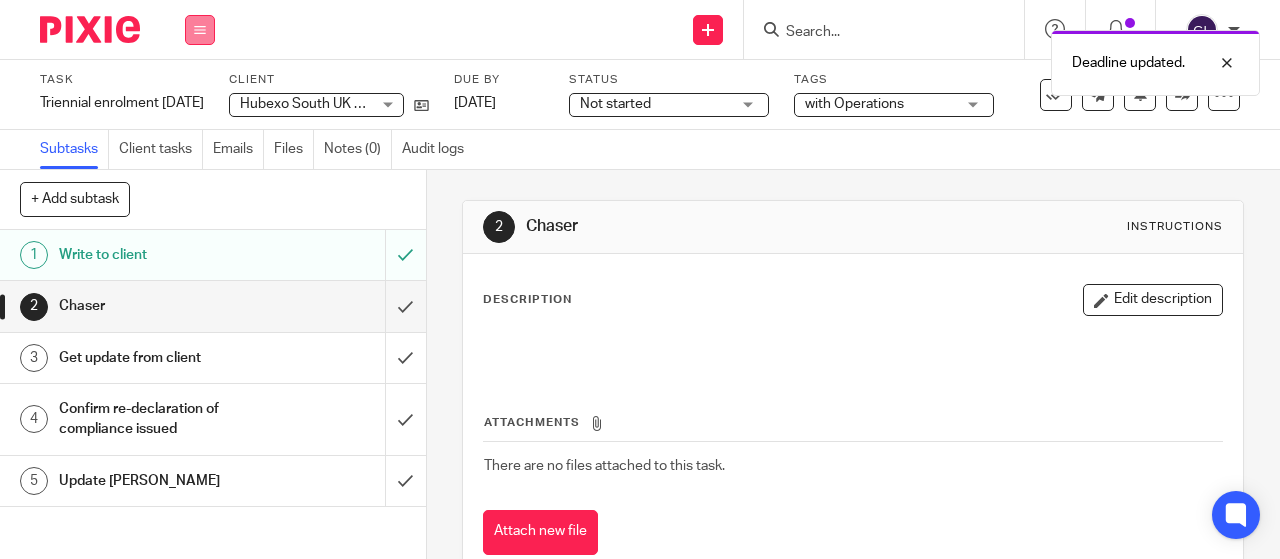 click at bounding box center (200, 30) 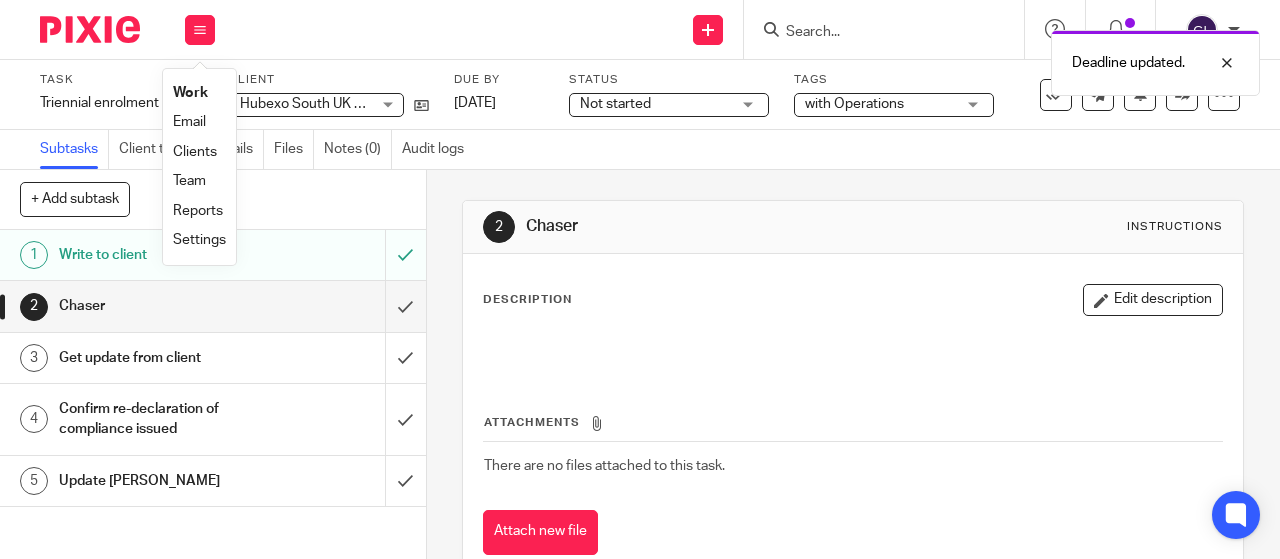 click on "Work" at bounding box center [199, 93] 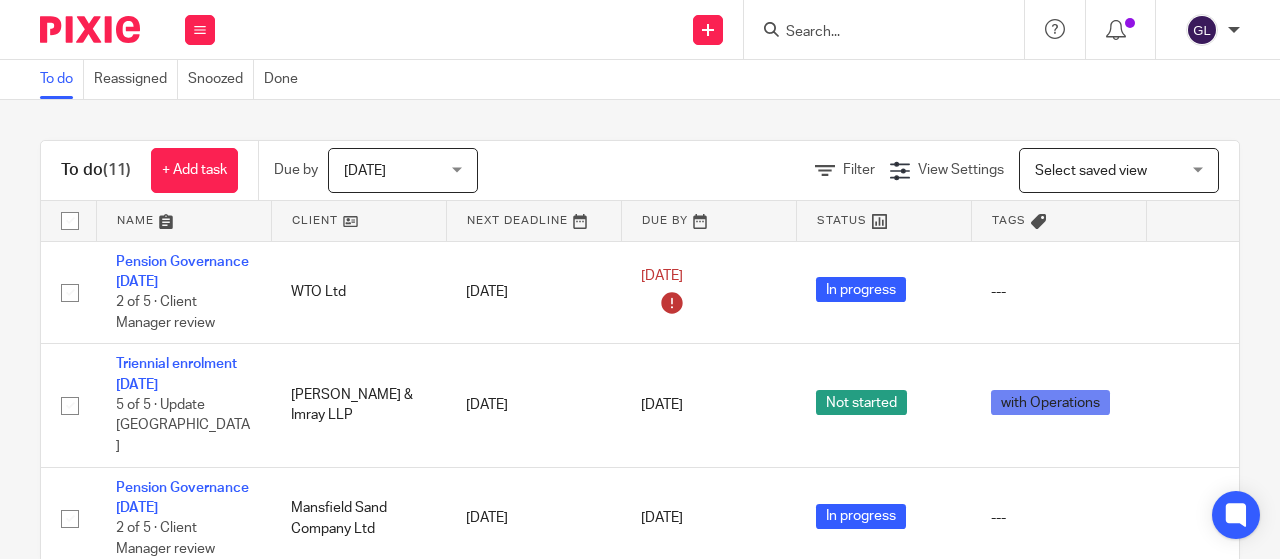 scroll, scrollTop: 0, scrollLeft: 0, axis: both 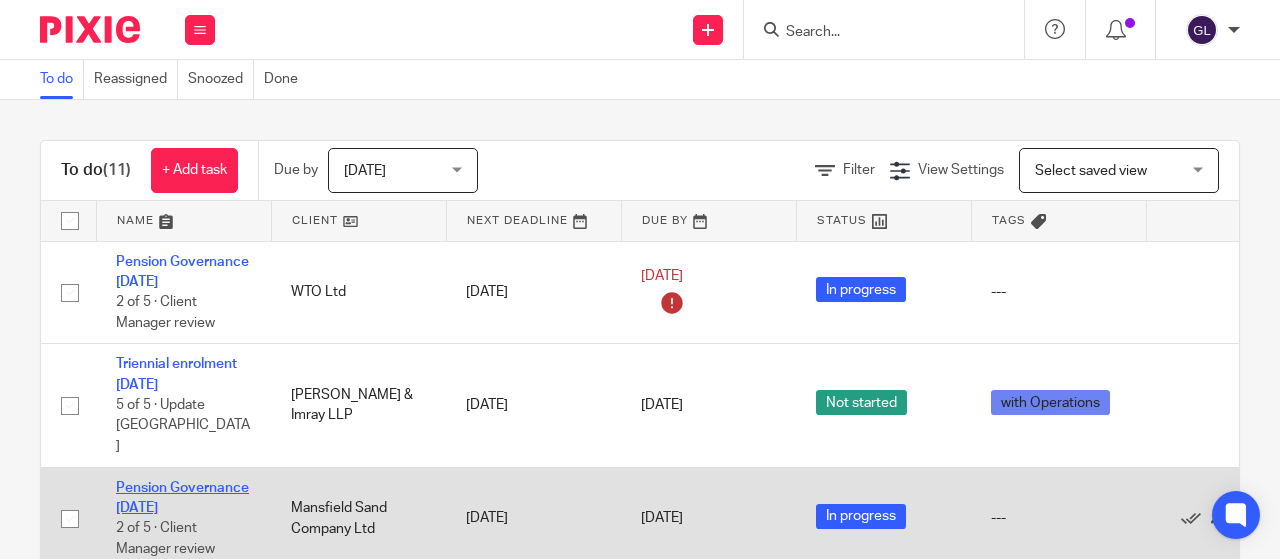 click on "Pension Governance [DATE]" at bounding box center (182, 498) 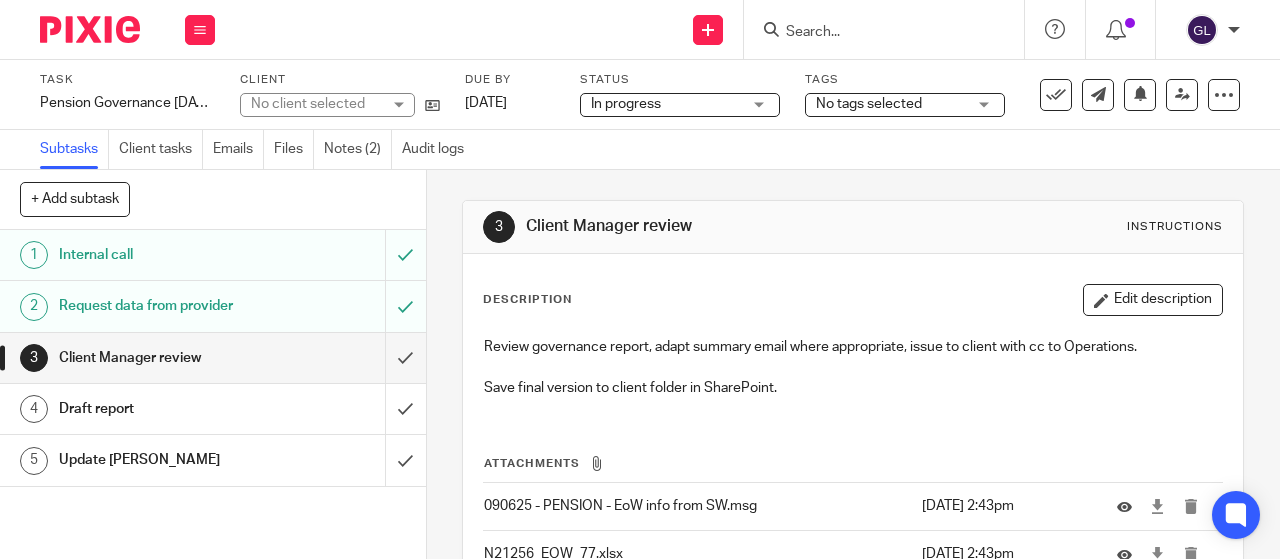 scroll, scrollTop: 0, scrollLeft: 0, axis: both 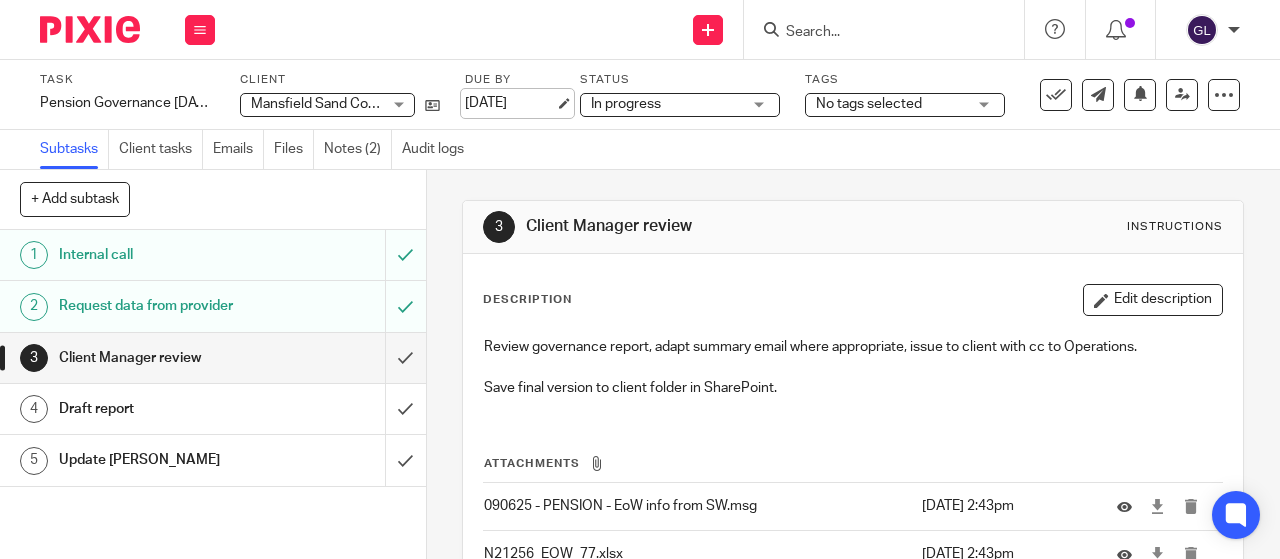 click on "[DATE]" at bounding box center (510, 103) 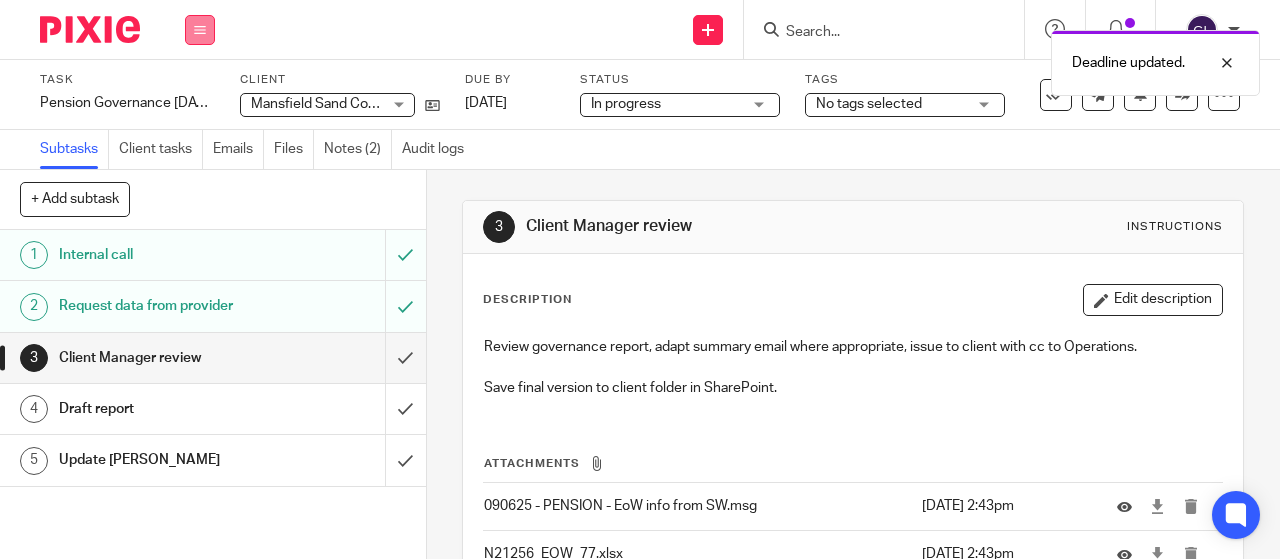 click at bounding box center [200, 30] 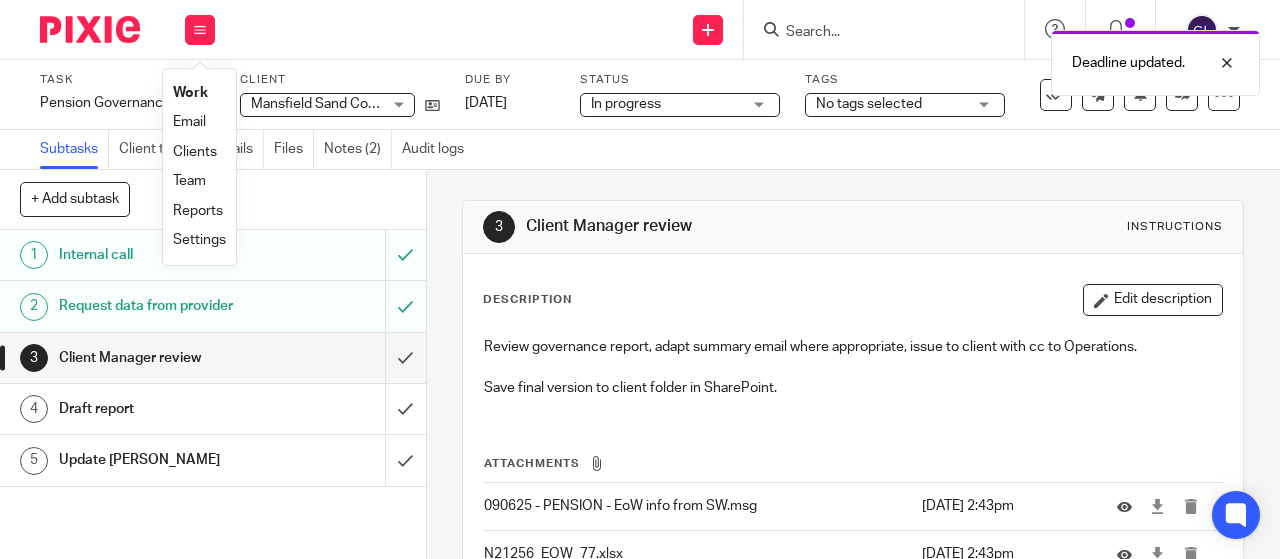 click on "Work" at bounding box center [190, 93] 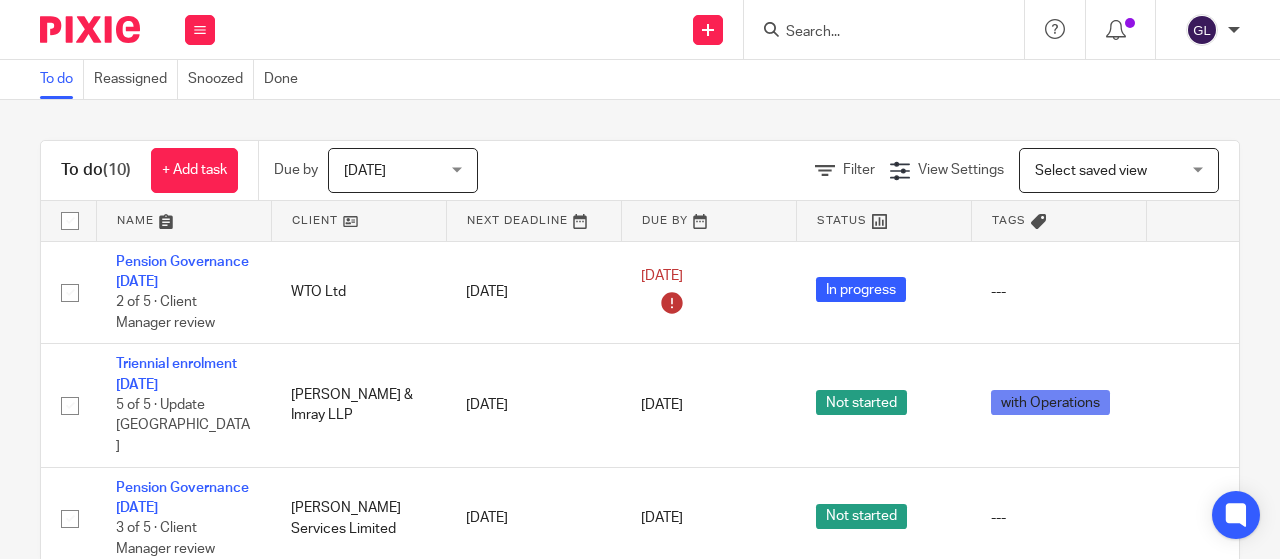 scroll, scrollTop: 0, scrollLeft: 0, axis: both 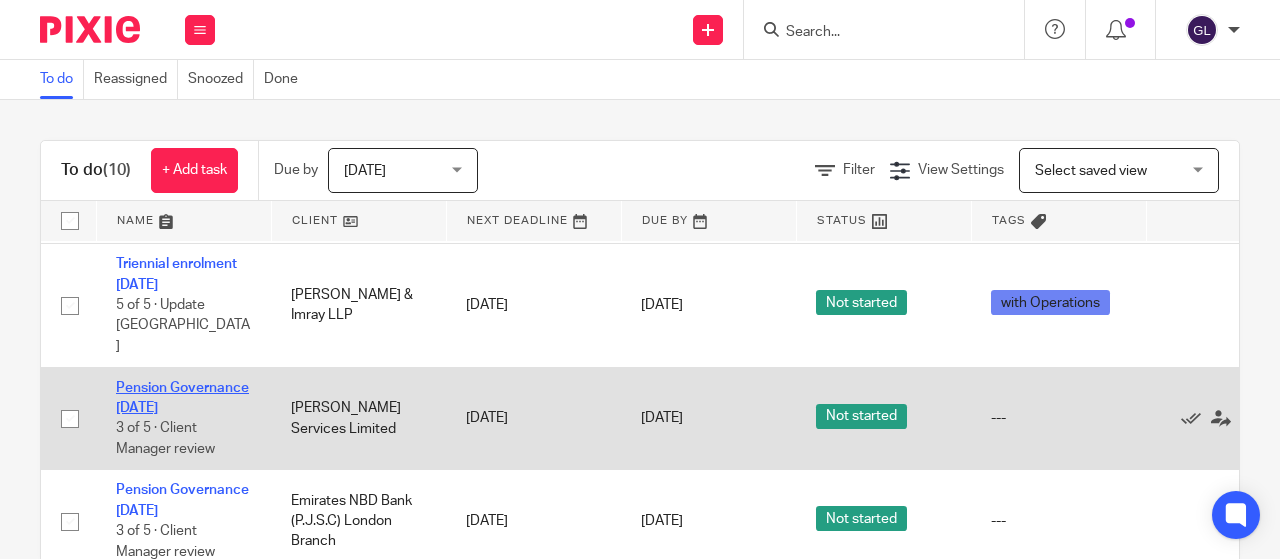 click on "Pension Governance [DATE]" at bounding box center [182, 398] 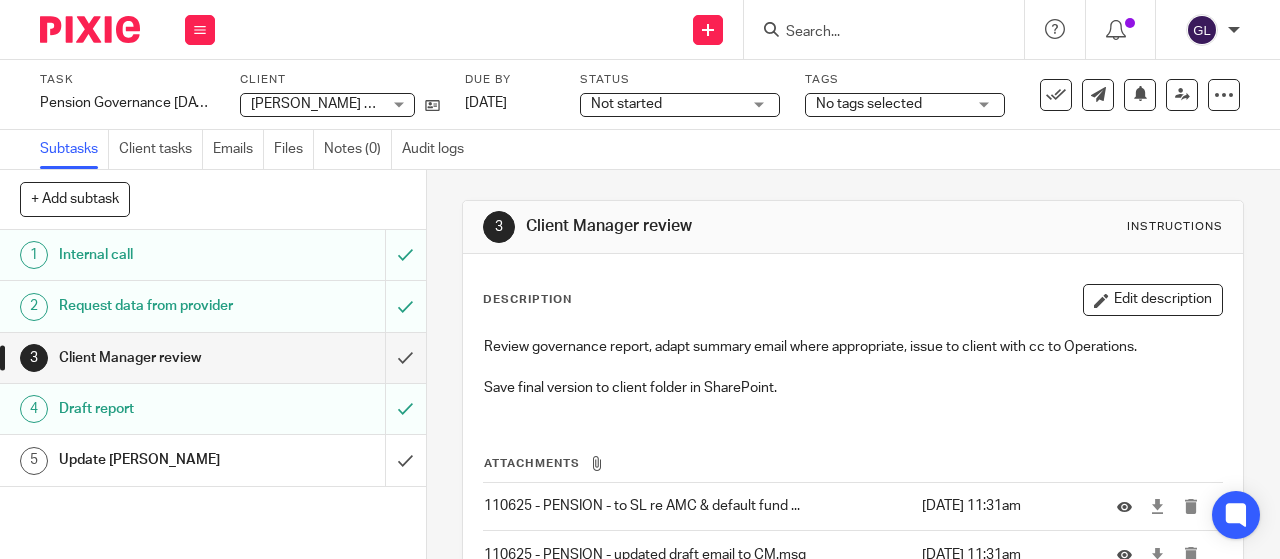 scroll, scrollTop: 0, scrollLeft: 0, axis: both 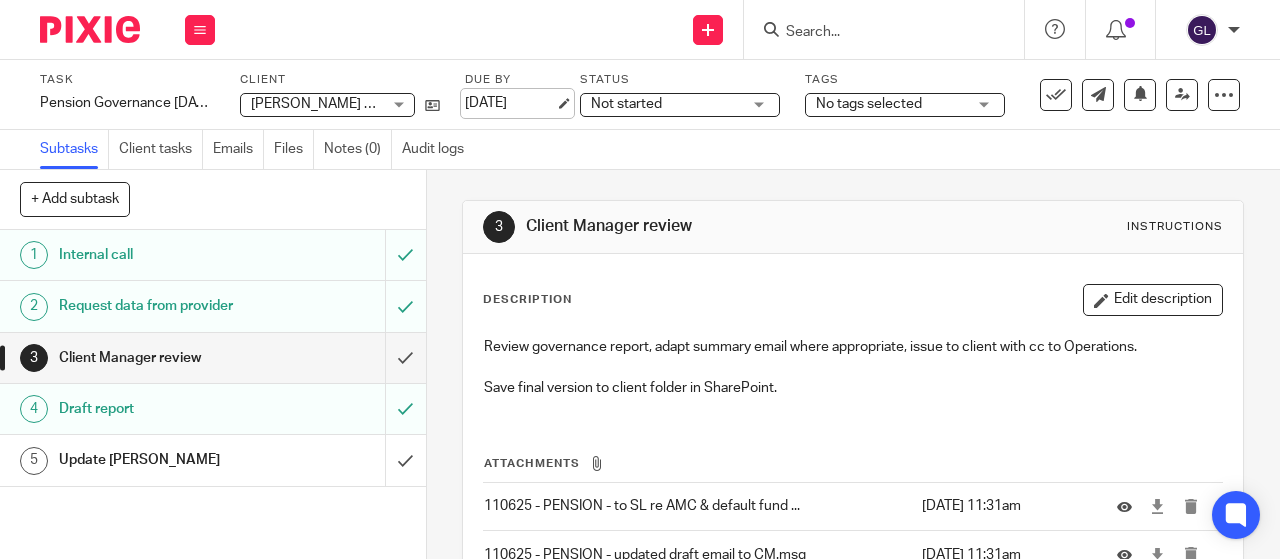 click on "[DATE]" at bounding box center [510, 103] 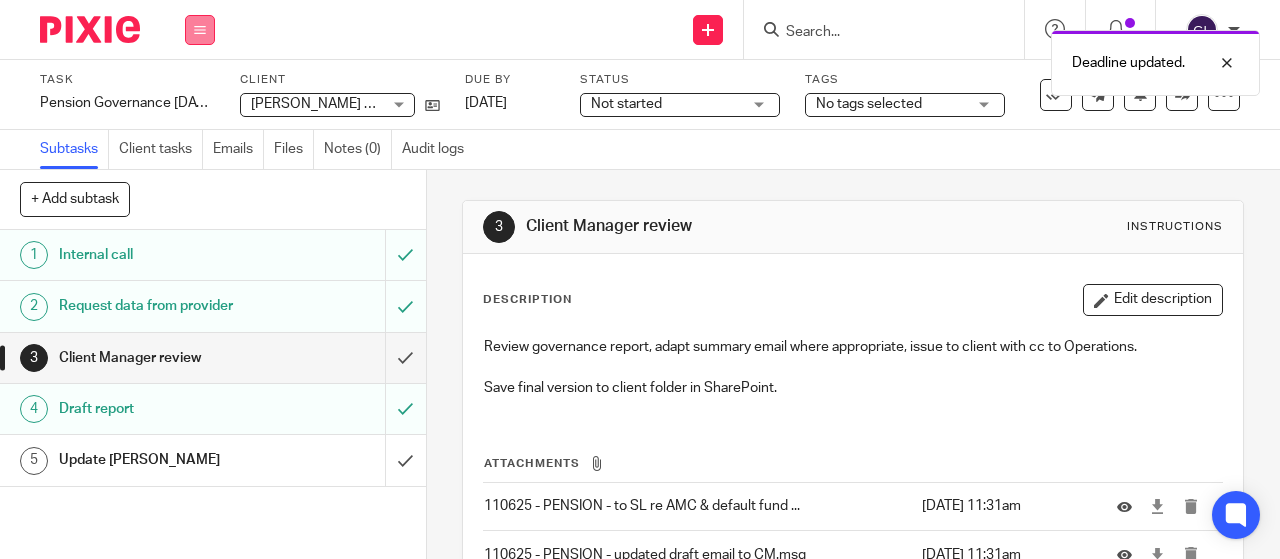 click at bounding box center [200, 30] 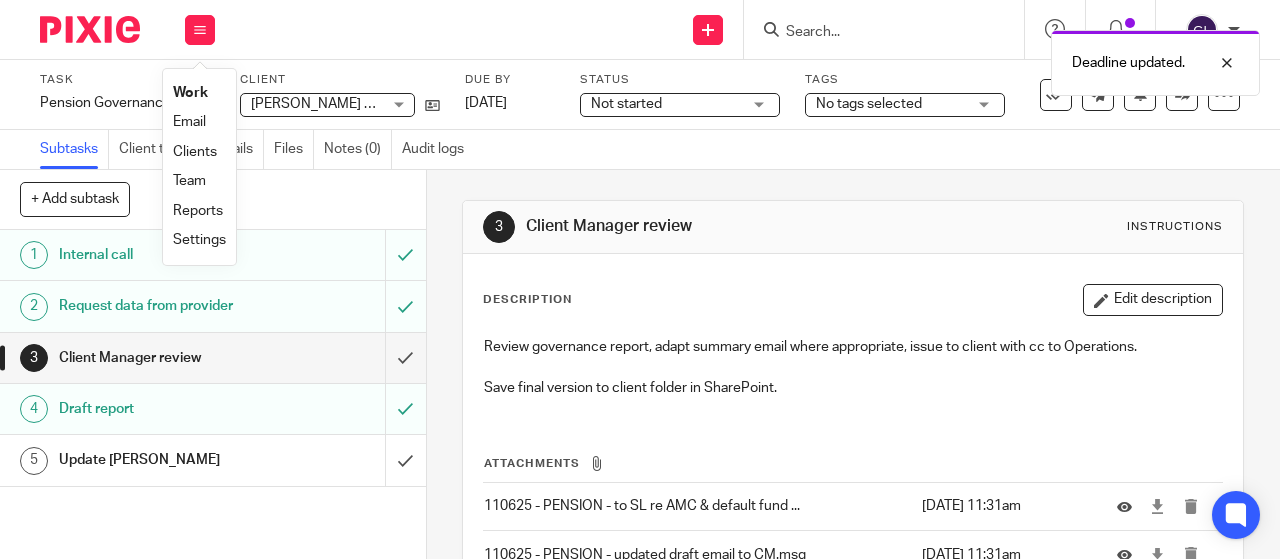 click on "Work" at bounding box center [190, 93] 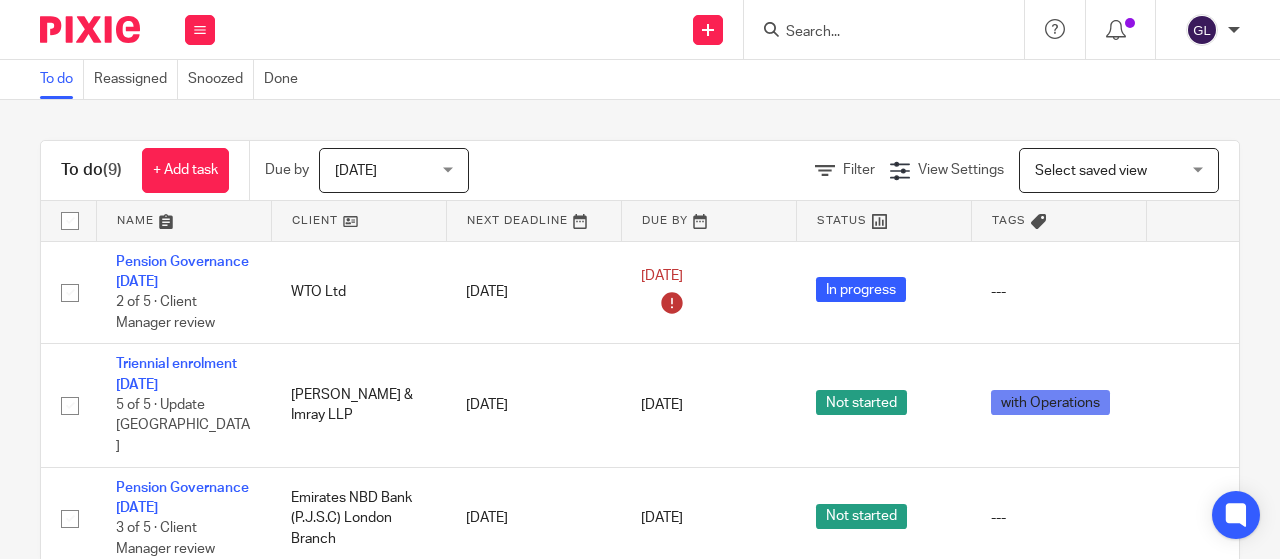 scroll, scrollTop: 0, scrollLeft: 0, axis: both 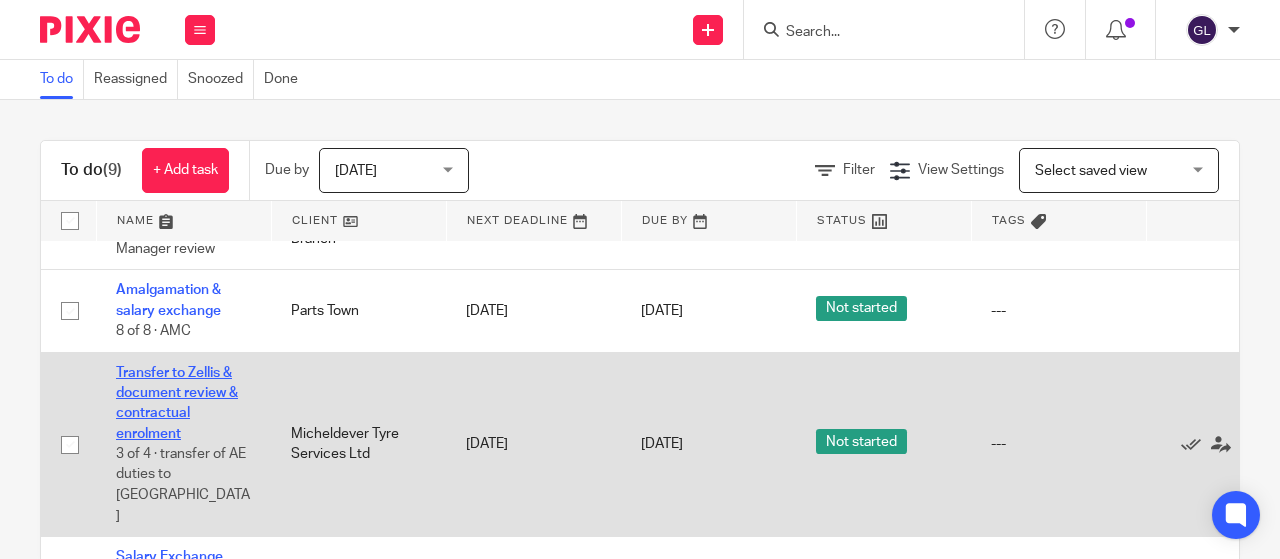 click on "Transfer to Zellis & document review & contractual enrolment" at bounding box center (177, 403) 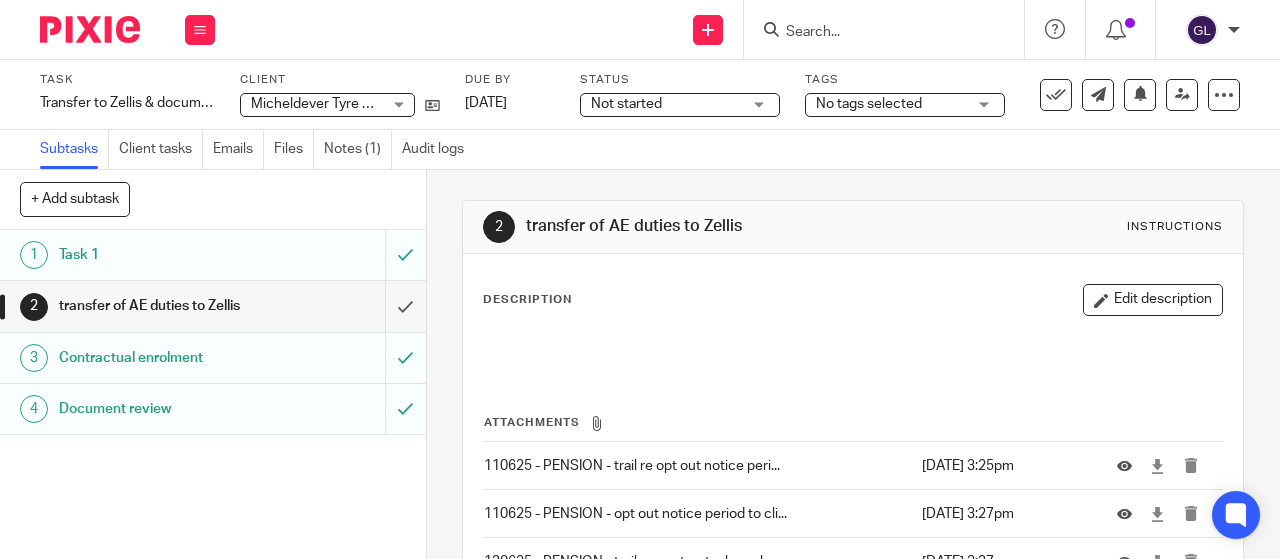 scroll, scrollTop: 0, scrollLeft: 0, axis: both 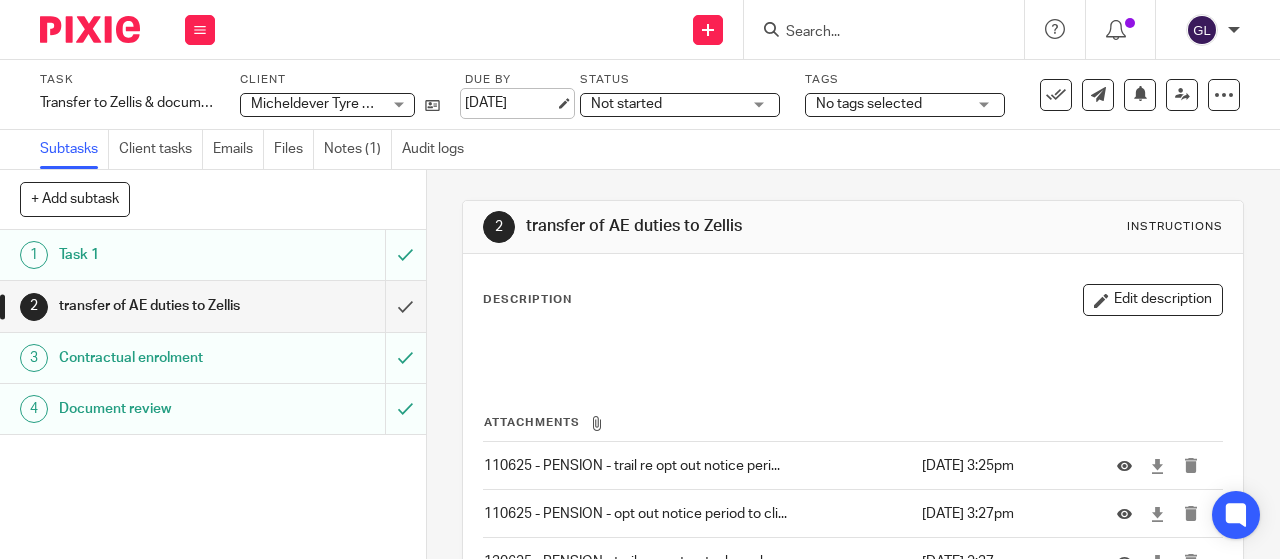click on "[DATE]" at bounding box center (510, 103) 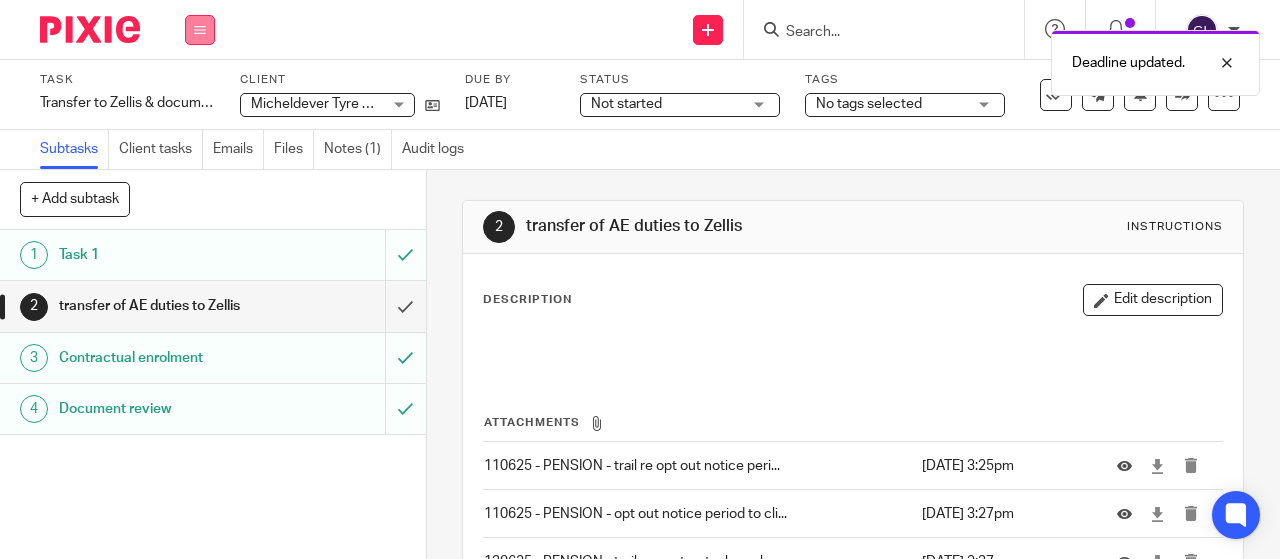 click at bounding box center [200, 30] 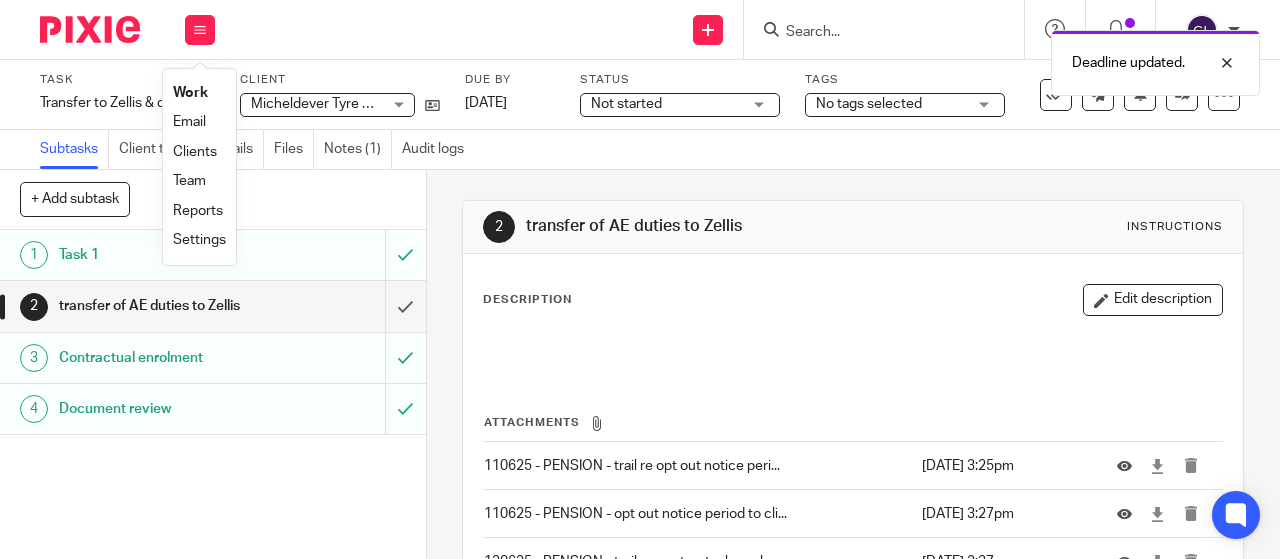 click on "Work" at bounding box center [190, 93] 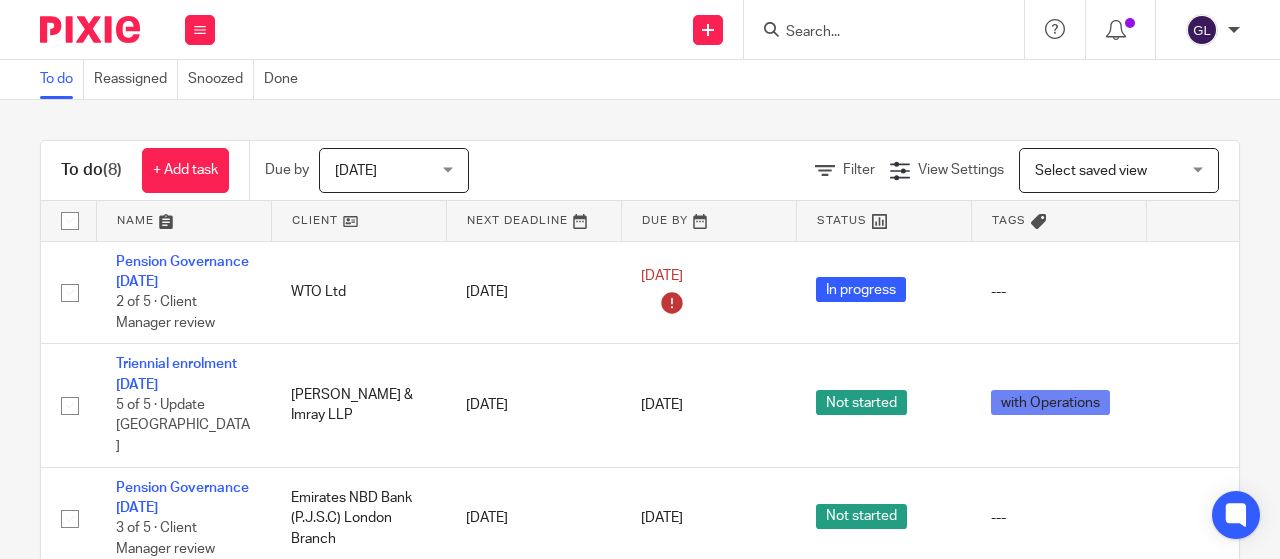 scroll, scrollTop: 0, scrollLeft: 0, axis: both 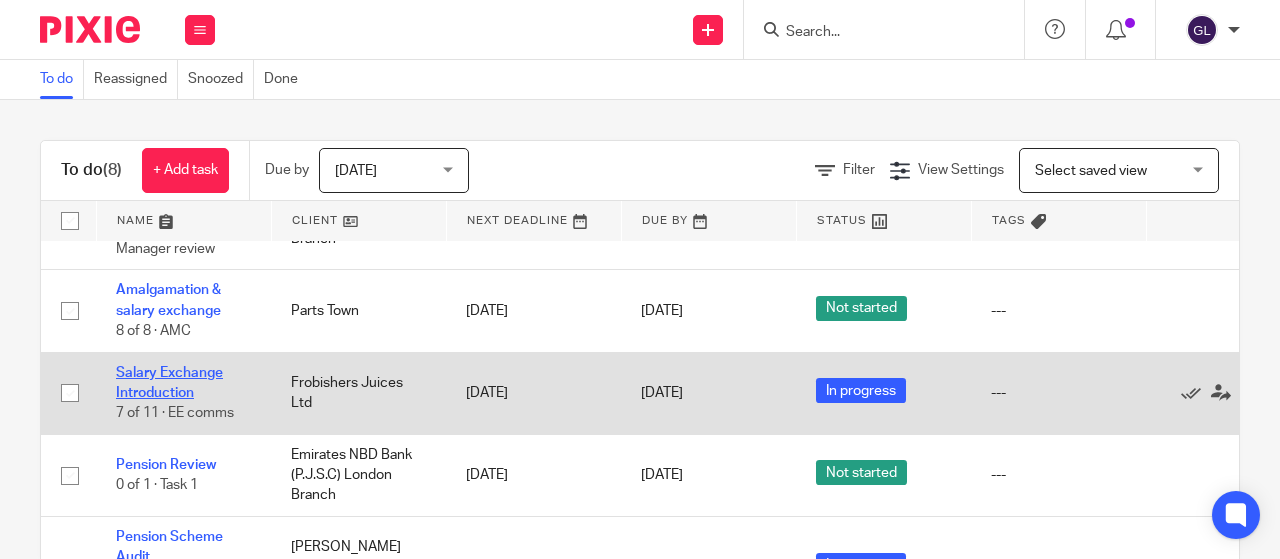 click on "Salary Exchange Introduction" at bounding box center [169, 383] 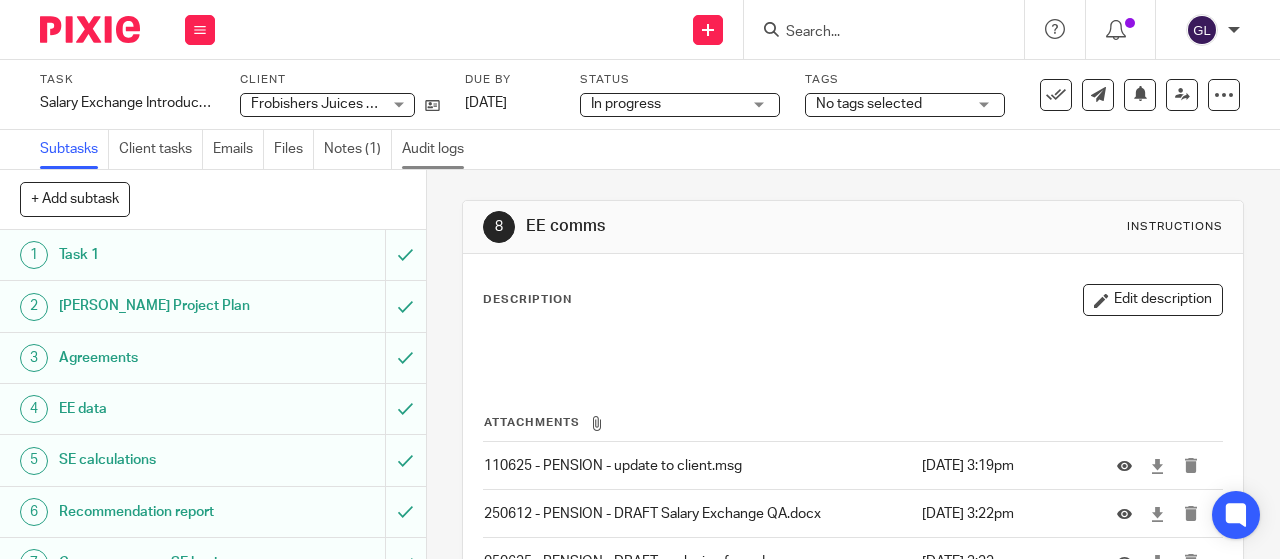 scroll, scrollTop: 0, scrollLeft: 0, axis: both 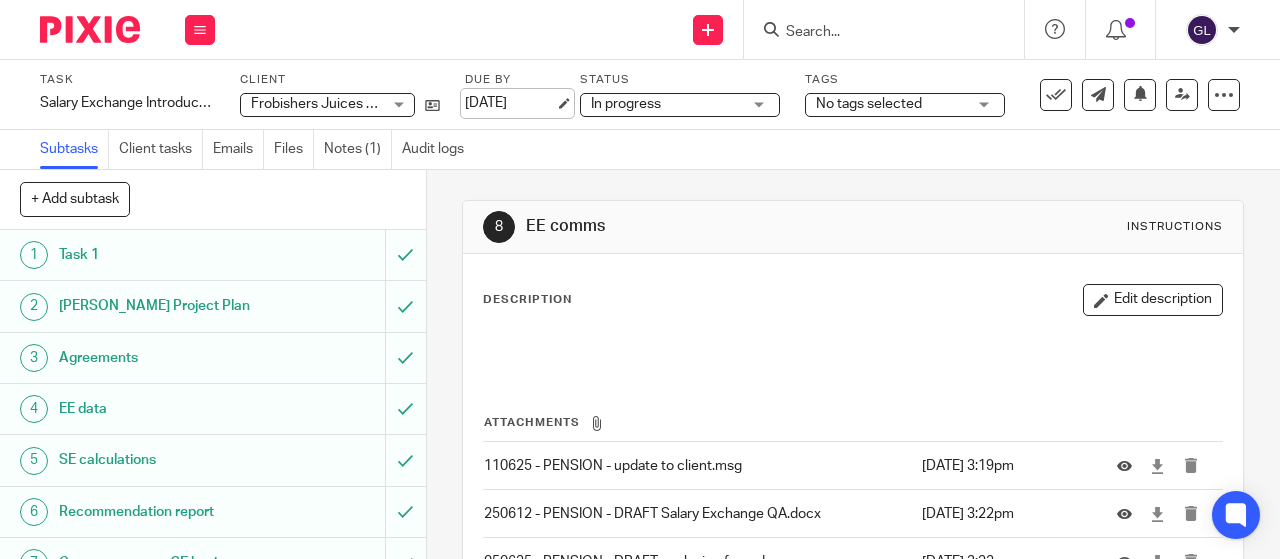 click on "[DATE]" at bounding box center (510, 103) 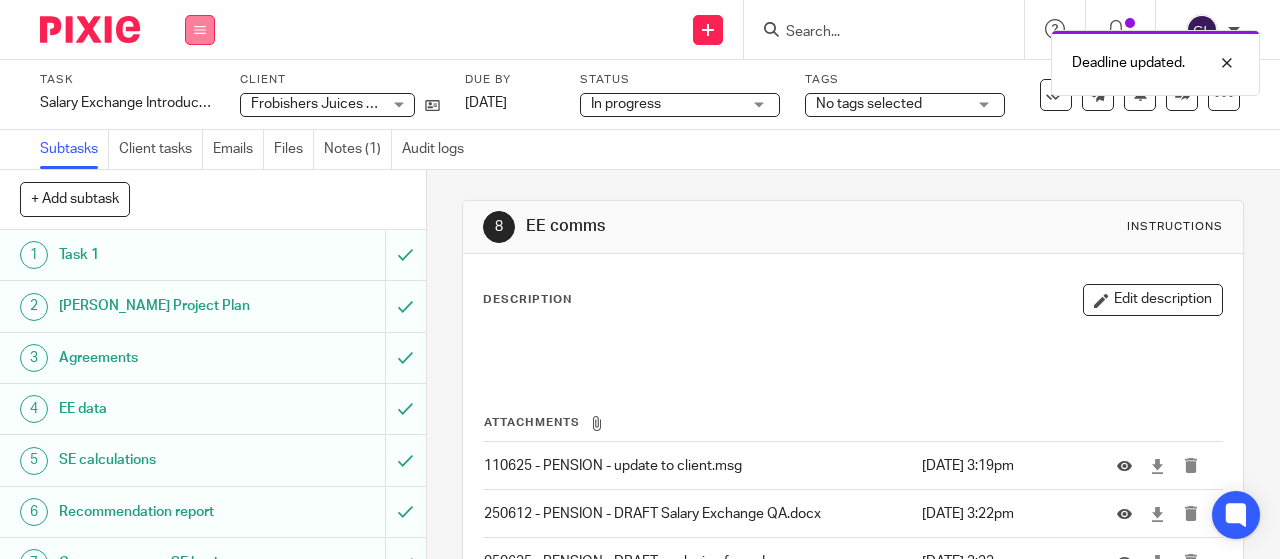 click at bounding box center [200, 30] 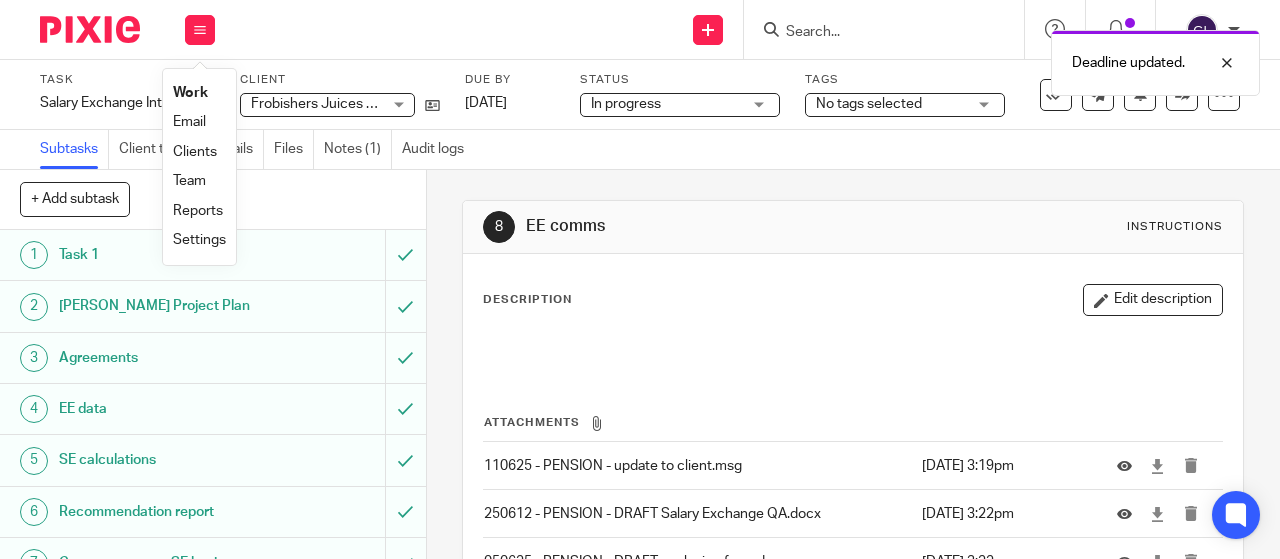 click on "Work" at bounding box center (190, 93) 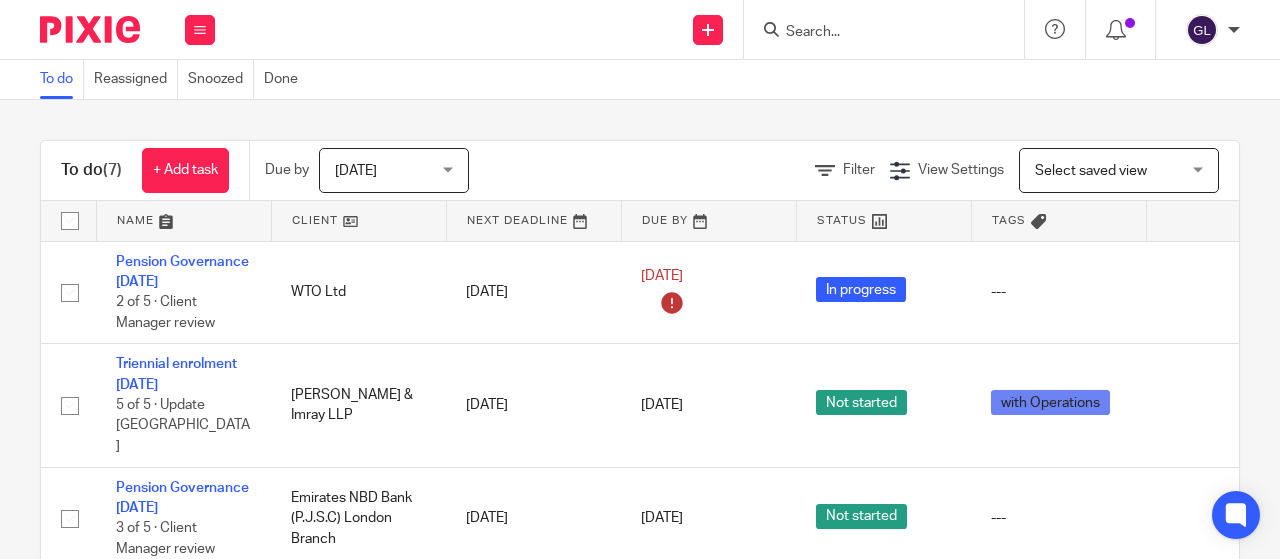 scroll, scrollTop: 0, scrollLeft: 0, axis: both 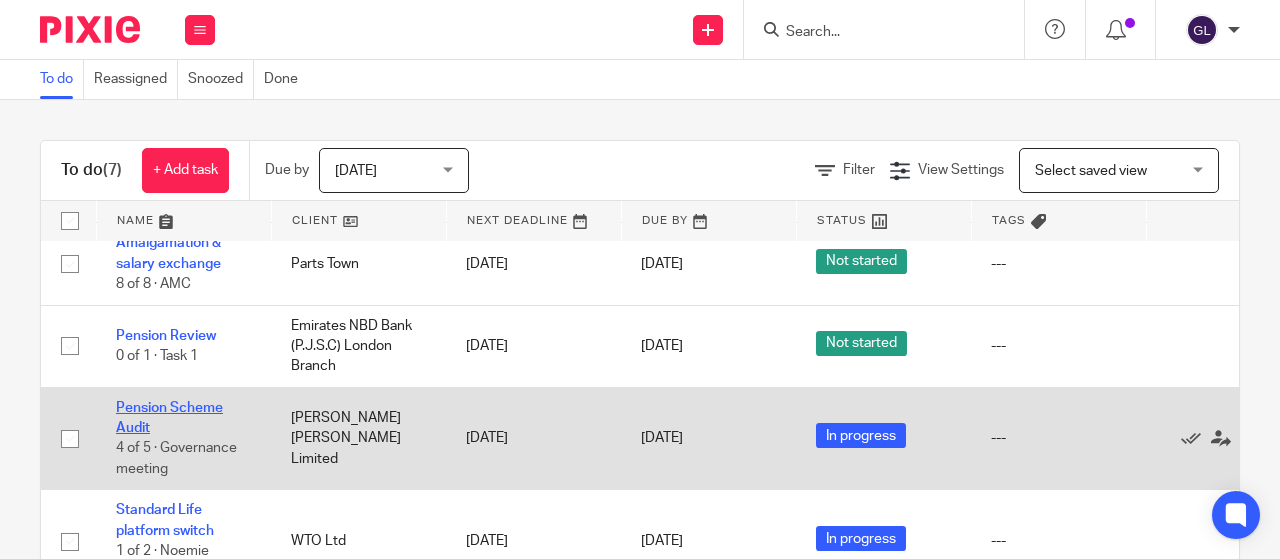 click on "Pension Scheme Audit" at bounding box center (169, 418) 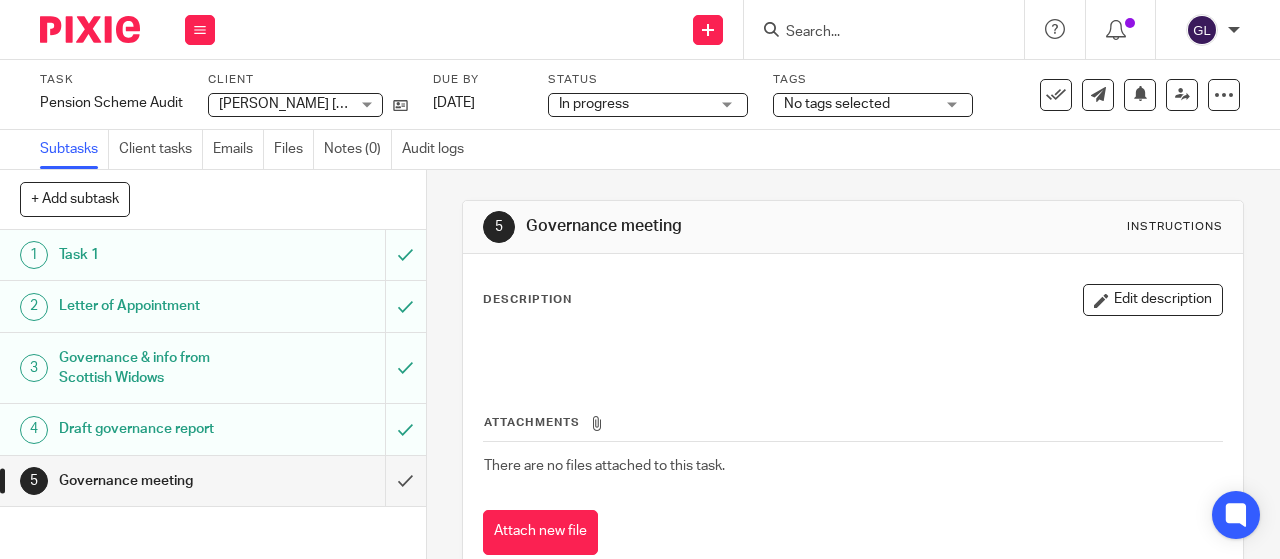 scroll, scrollTop: 0, scrollLeft: 0, axis: both 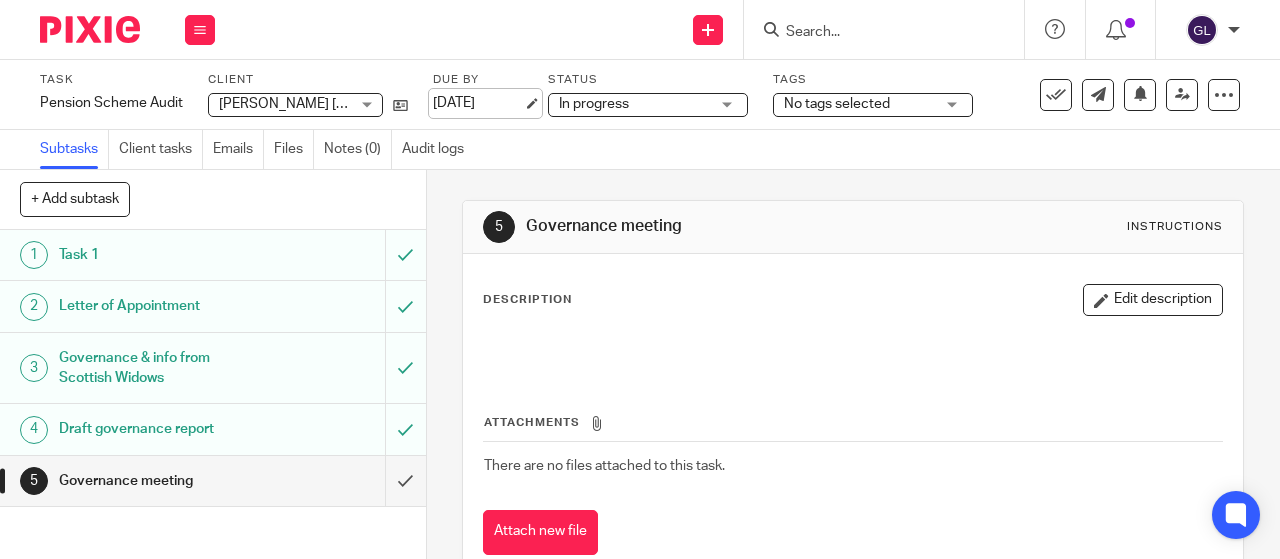 click on "[DATE]" at bounding box center (478, 103) 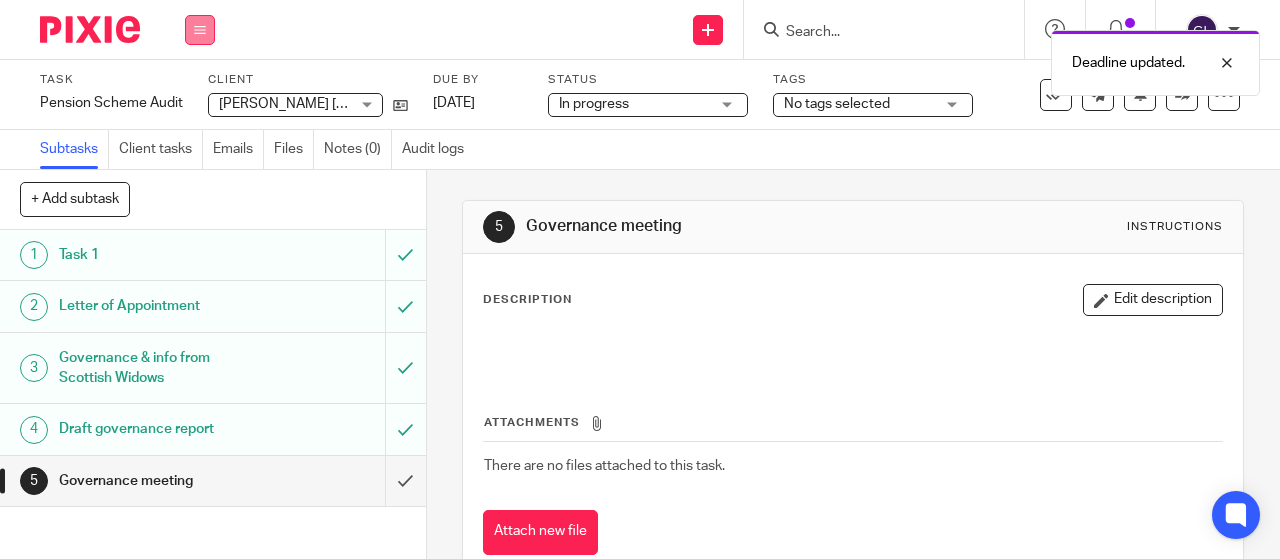 click at bounding box center (200, 30) 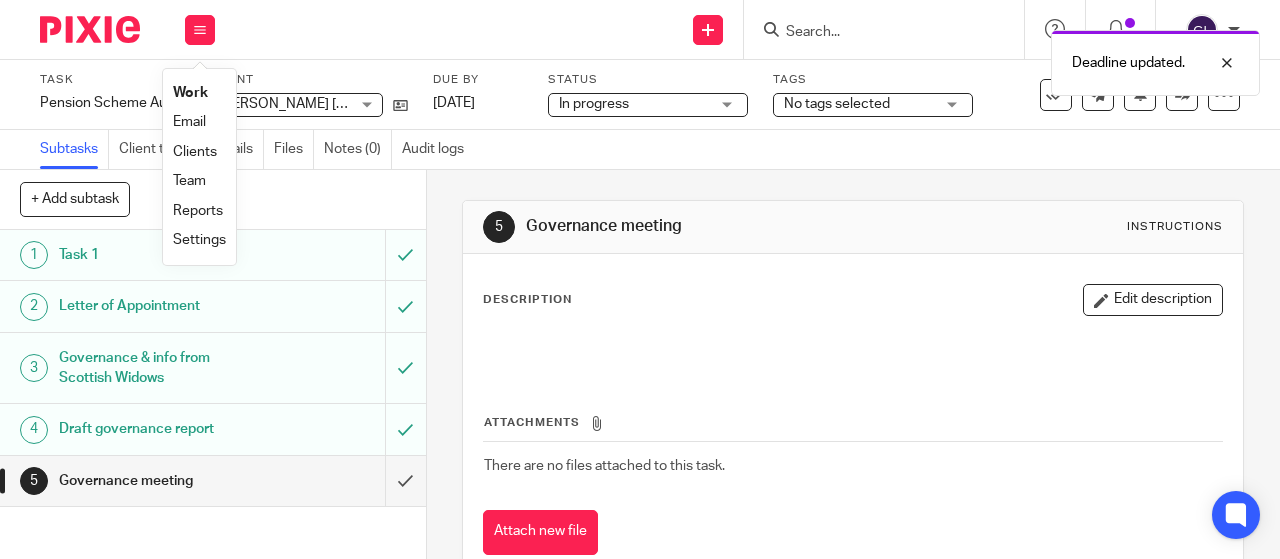 click on "Work" at bounding box center (190, 93) 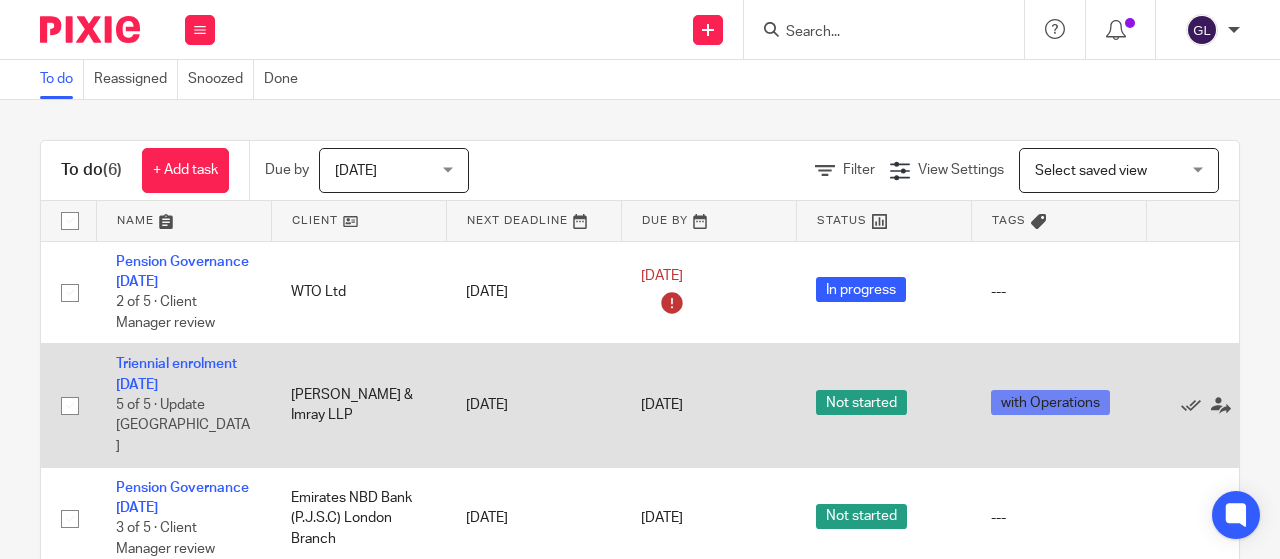 scroll, scrollTop: 0, scrollLeft: 0, axis: both 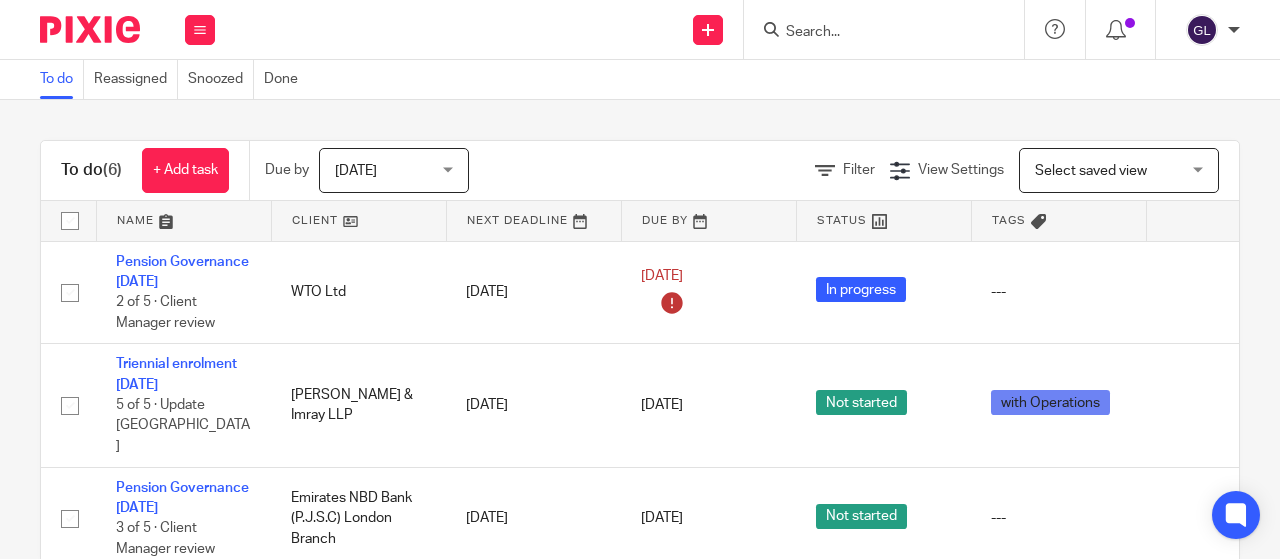 click at bounding box center [874, 33] 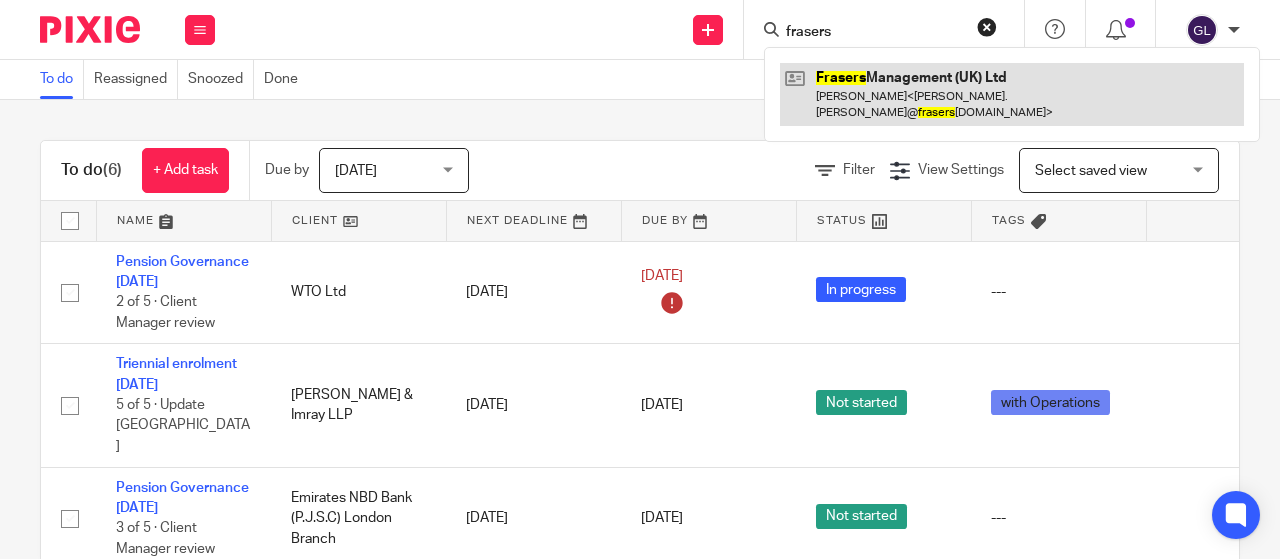 type on "frasers" 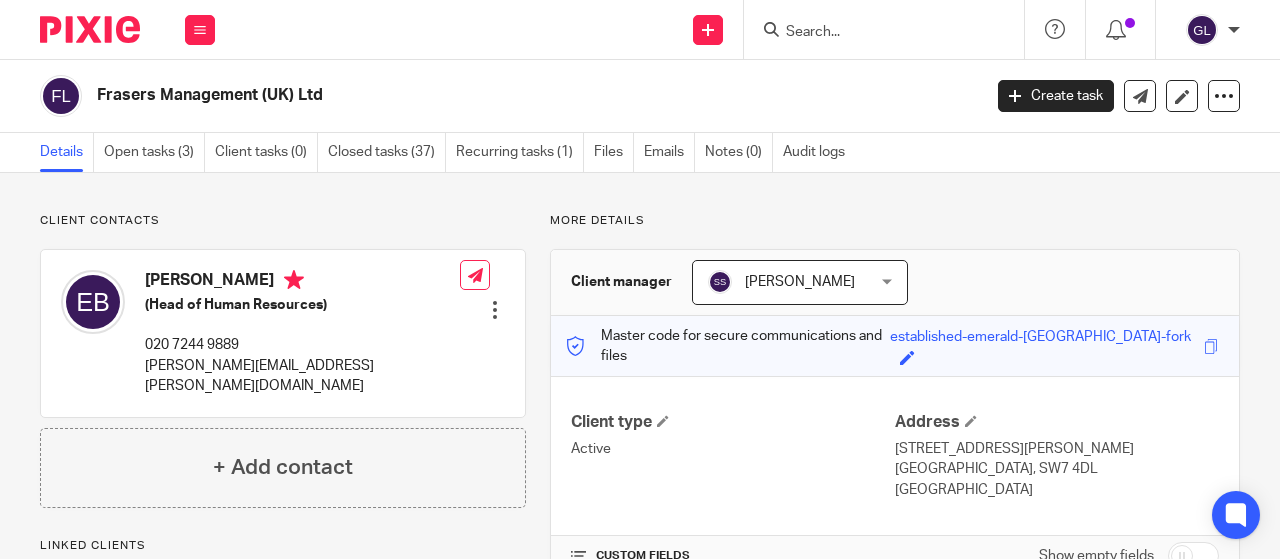 scroll, scrollTop: 0, scrollLeft: 0, axis: both 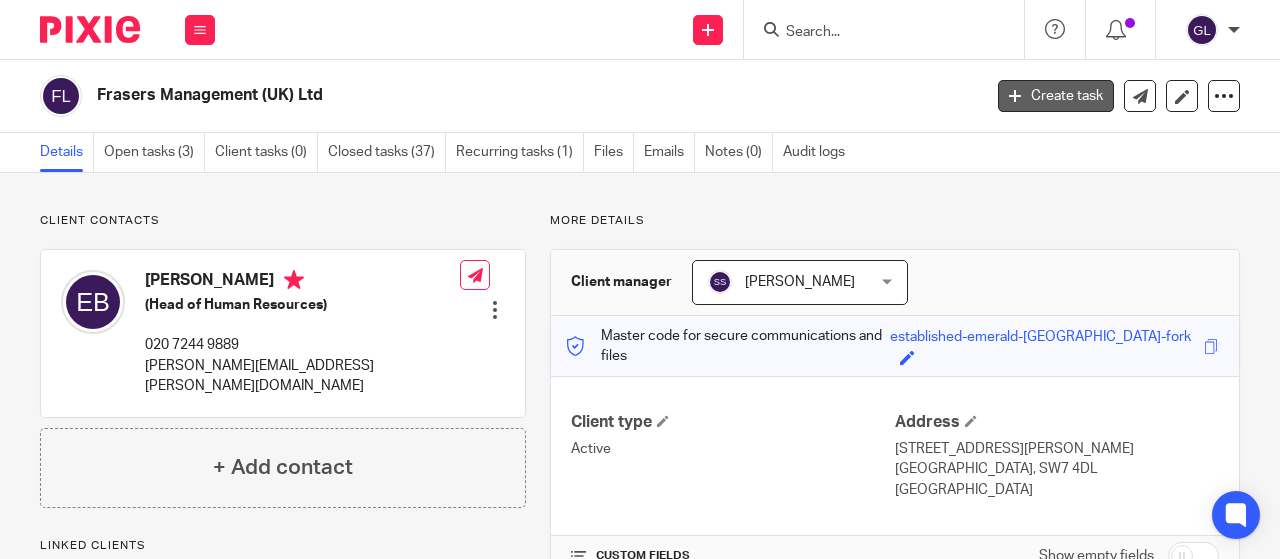 click on "Create task" at bounding box center [1056, 96] 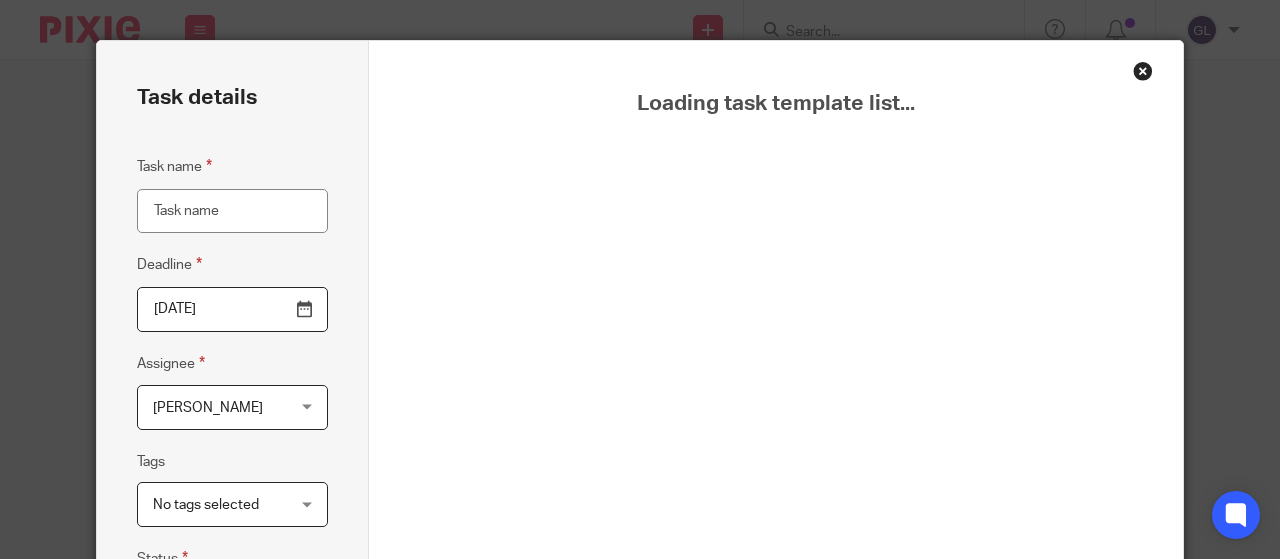scroll, scrollTop: 0, scrollLeft: 0, axis: both 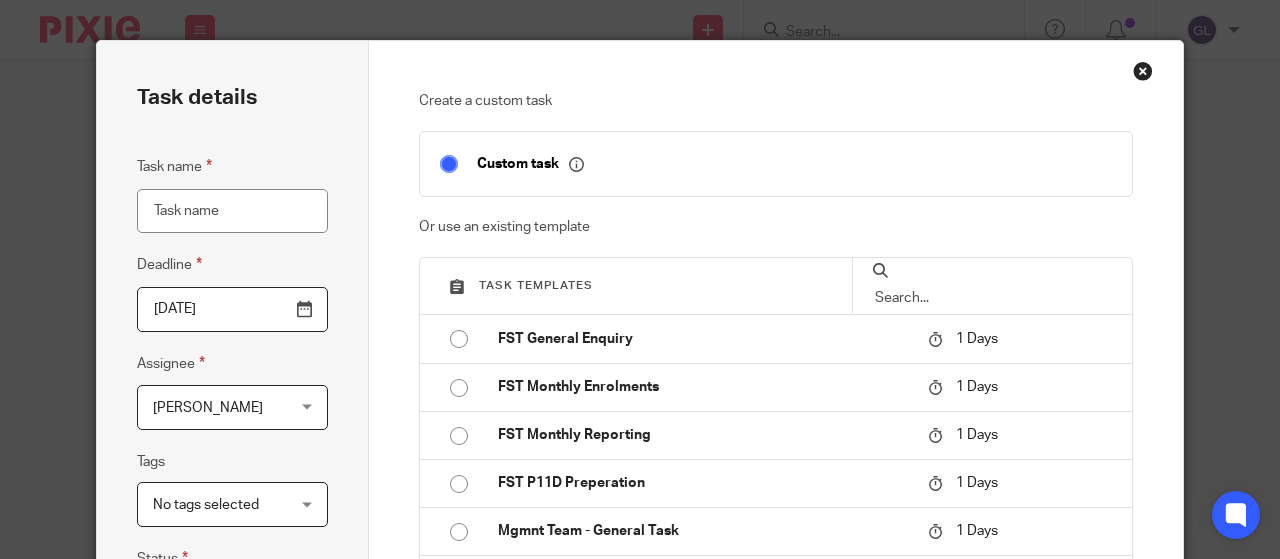 click on "Task name" at bounding box center (232, 211) 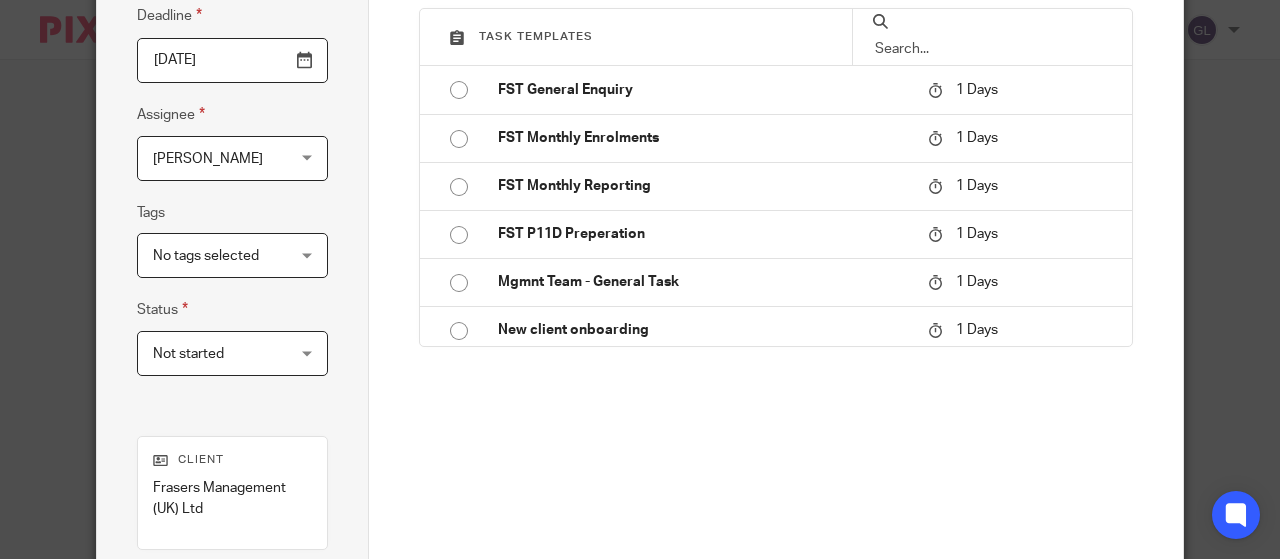 scroll, scrollTop: 300, scrollLeft: 0, axis: vertical 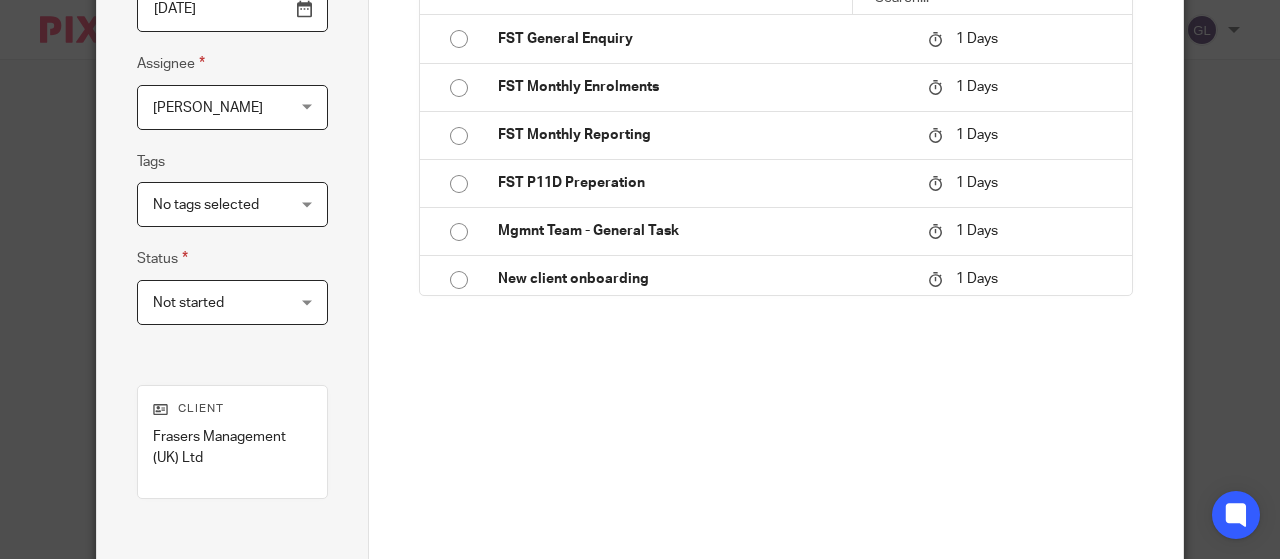 type on "Query re net pay basis" 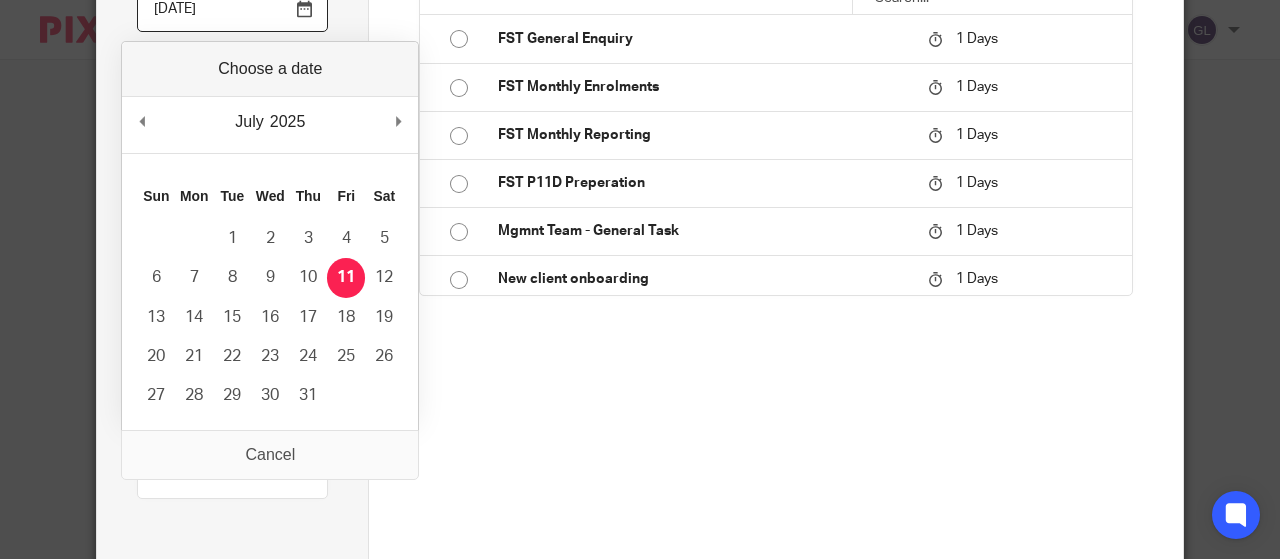 click on "2025-07-11" at bounding box center [232, 9] 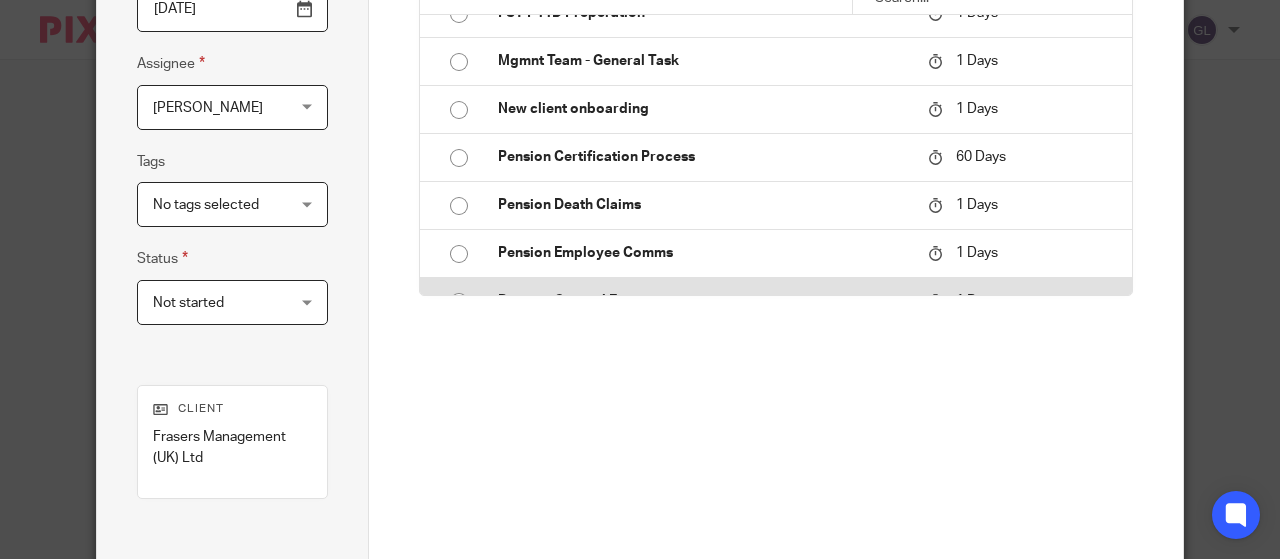 scroll, scrollTop: 200, scrollLeft: 0, axis: vertical 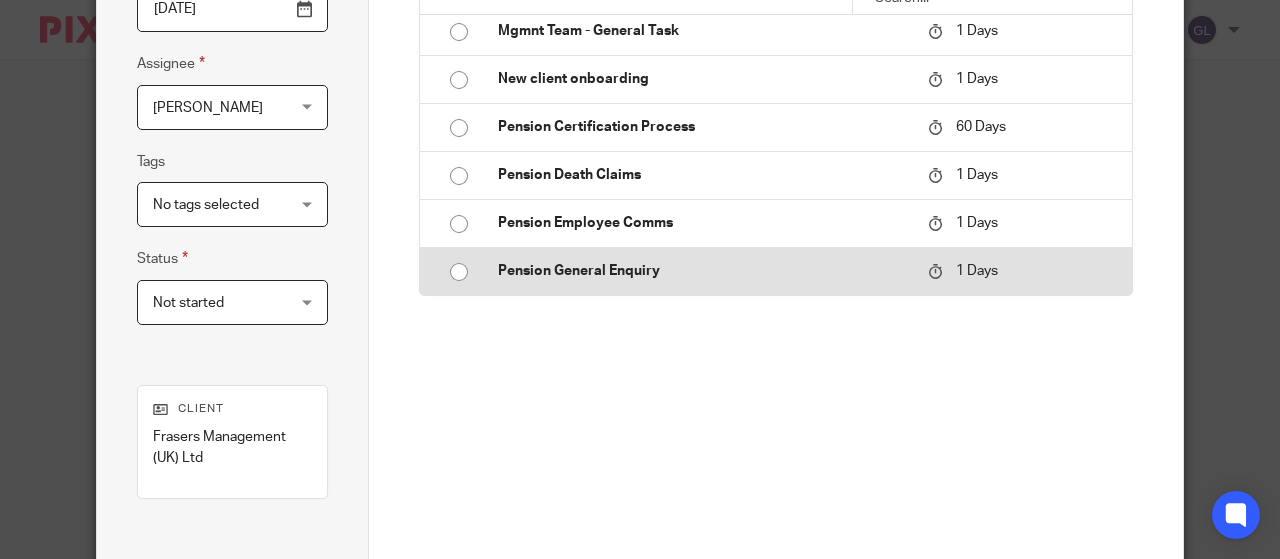 click at bounding box center [459, 272] 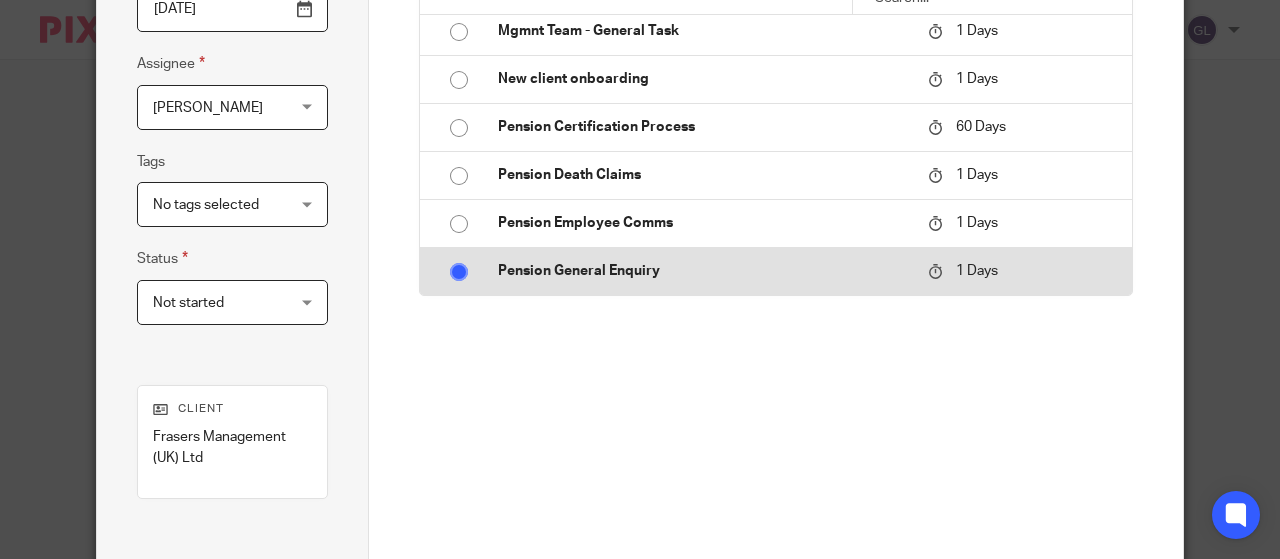checkbox on "false" 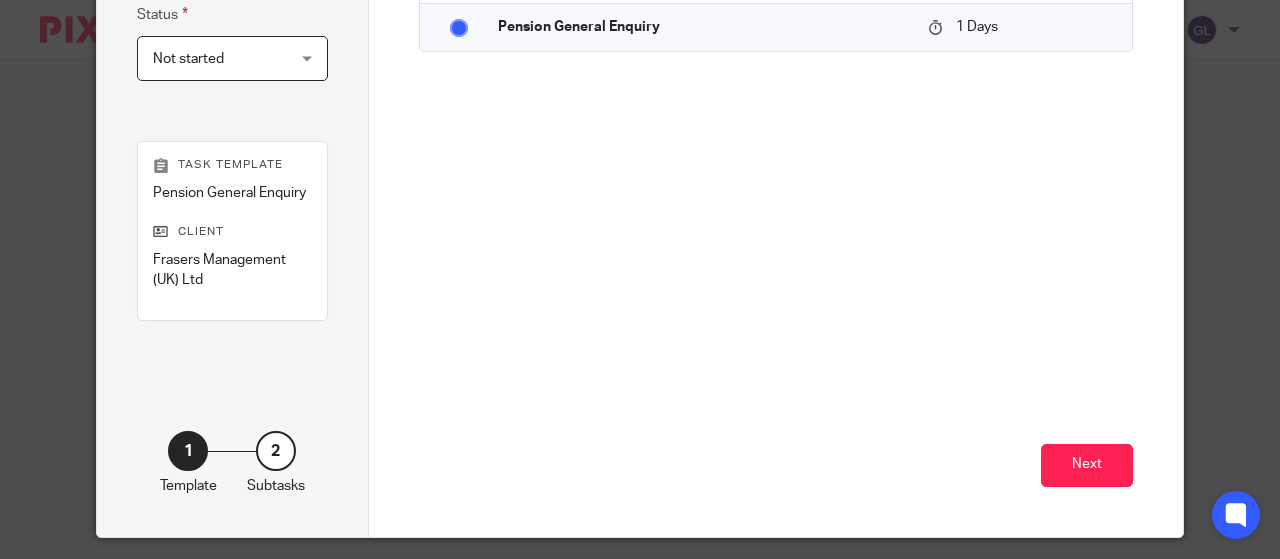 scroll, scrollTop: 561, scrollLeft: 0, axis: vertical 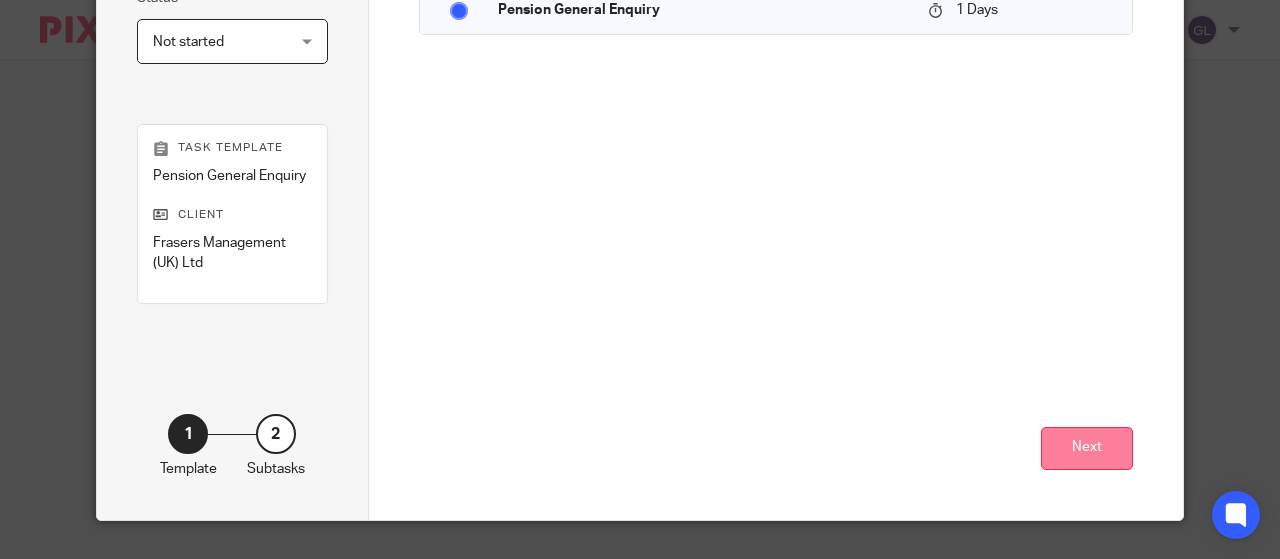 click on "Next" at bounding box center (1087, 448) 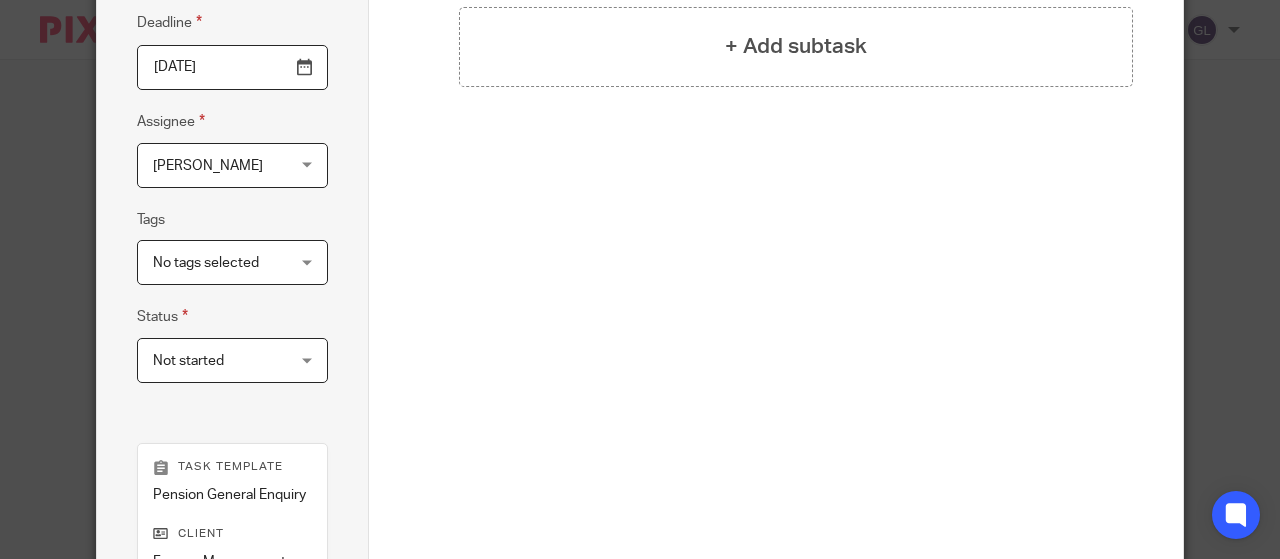 scroll, scrollTop: 261, scrollLeft: 0, axis: vertical 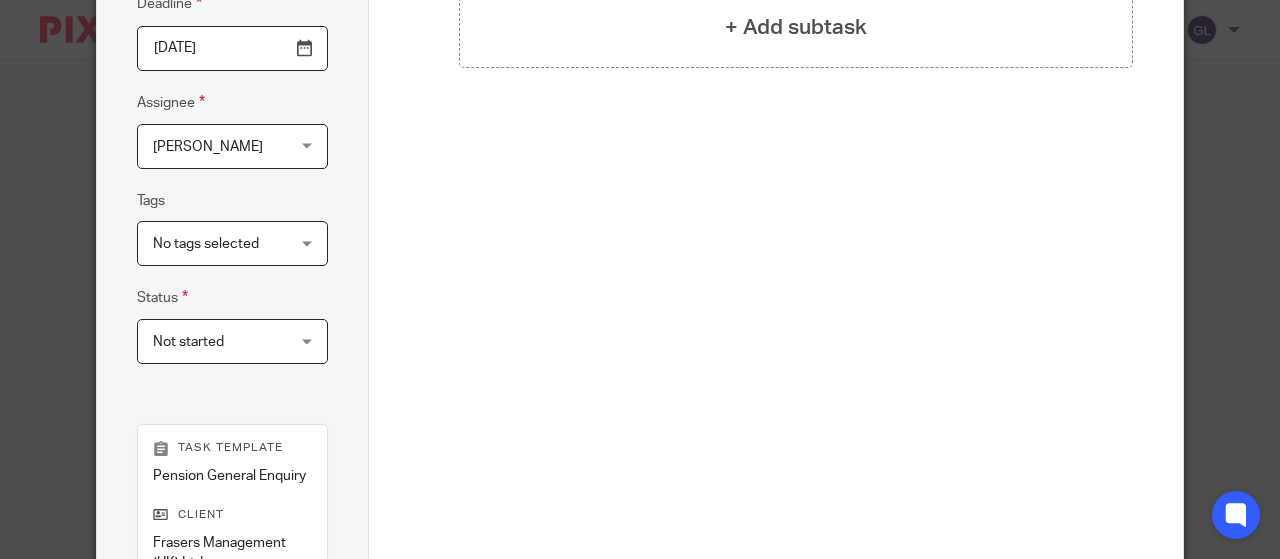 click on "Not started
Not started" at bounding box center [232, 341] 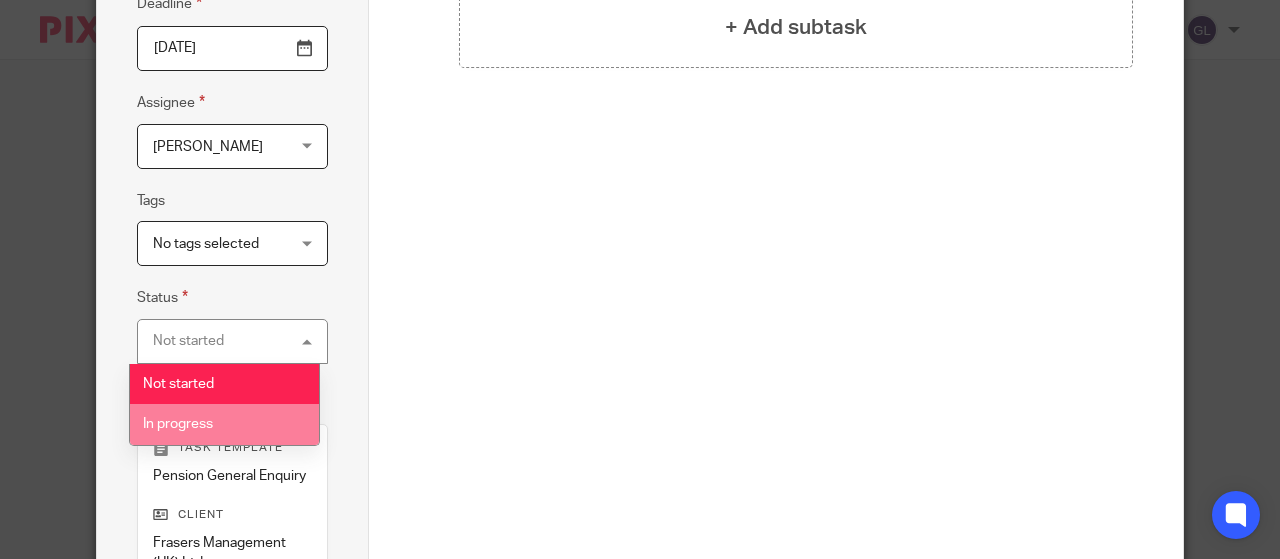 click on "In progress" at bounding box center [178, 424] 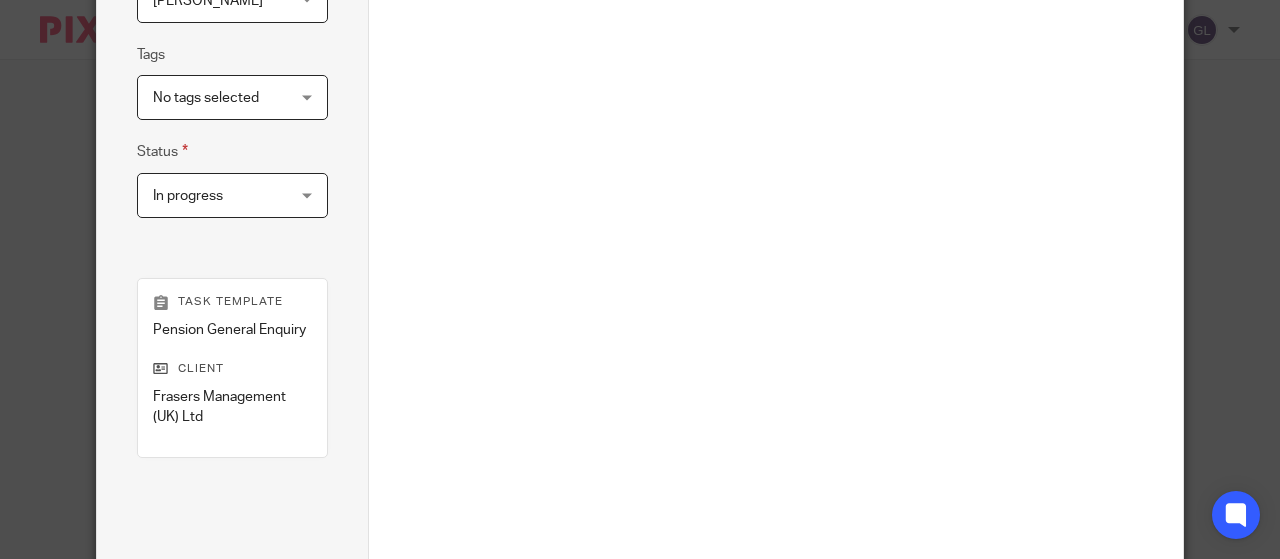 scroll, scrollTop: 561, scrollLeft: 0, axis: vertical 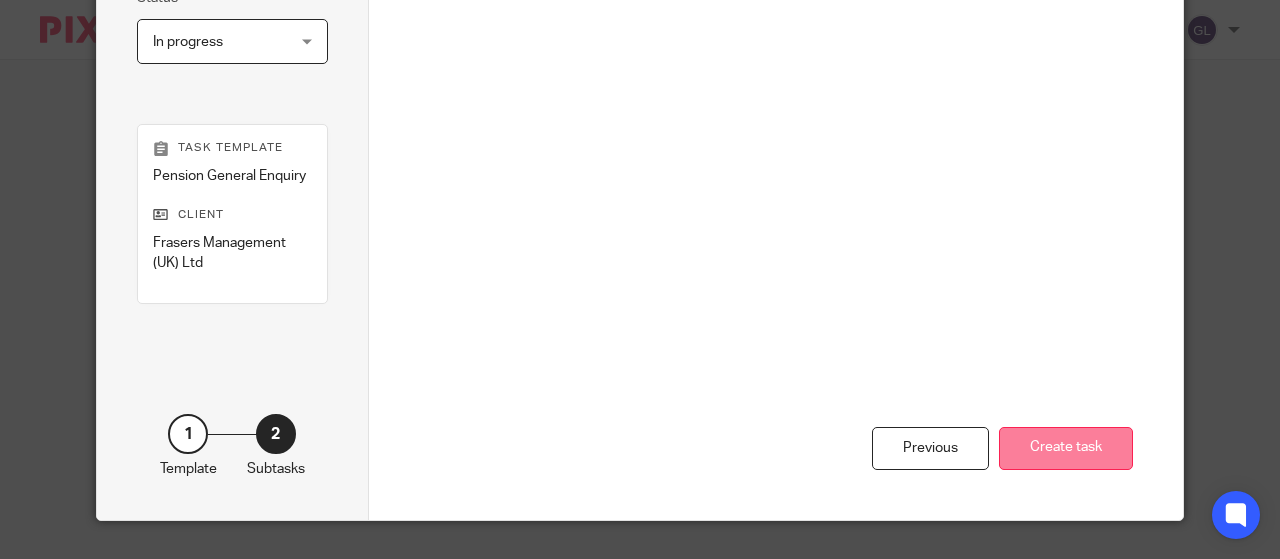click on "Create task" at bounding box center [1066, 448] 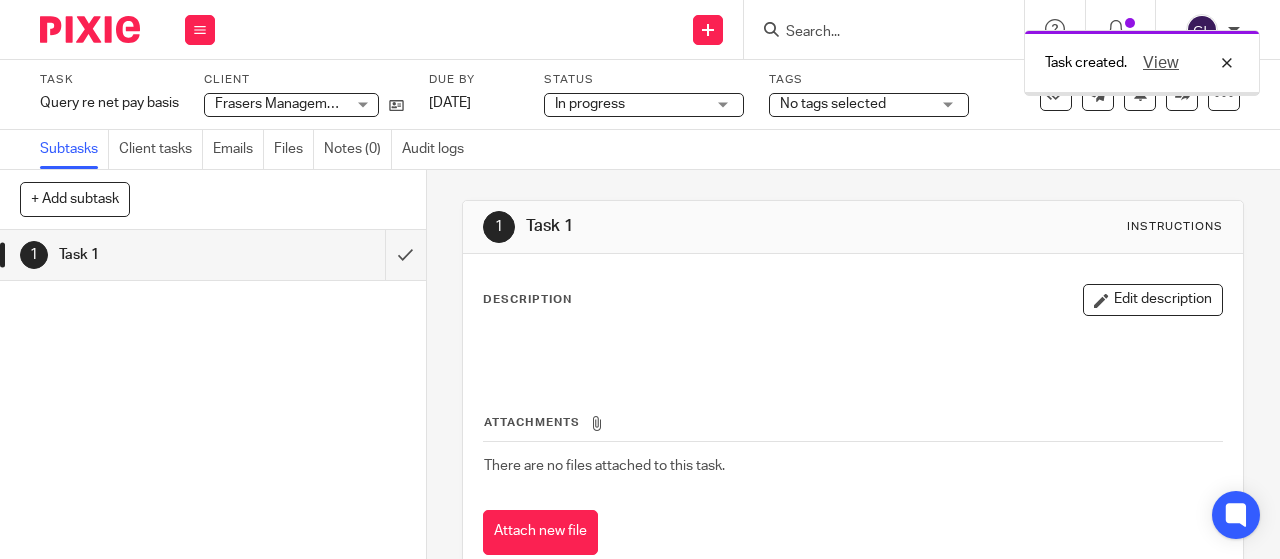 scroll, scrollTop: 0, scrollLeft: 0, axis: both 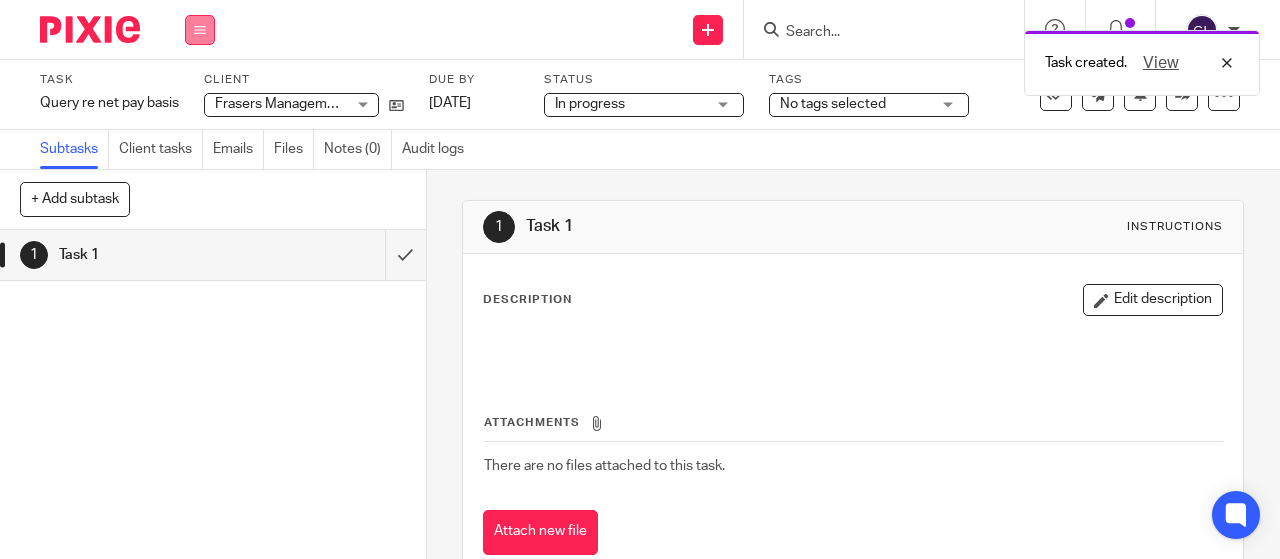 click at bounding box center (200, 30) 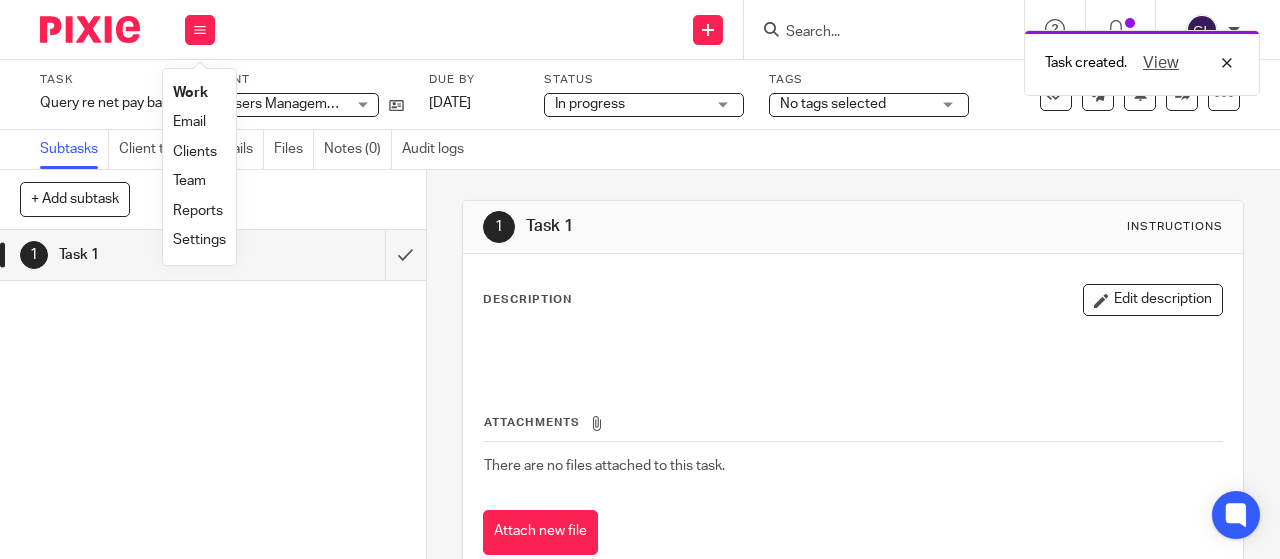 click on "Work" at bounding box center [190, 93] 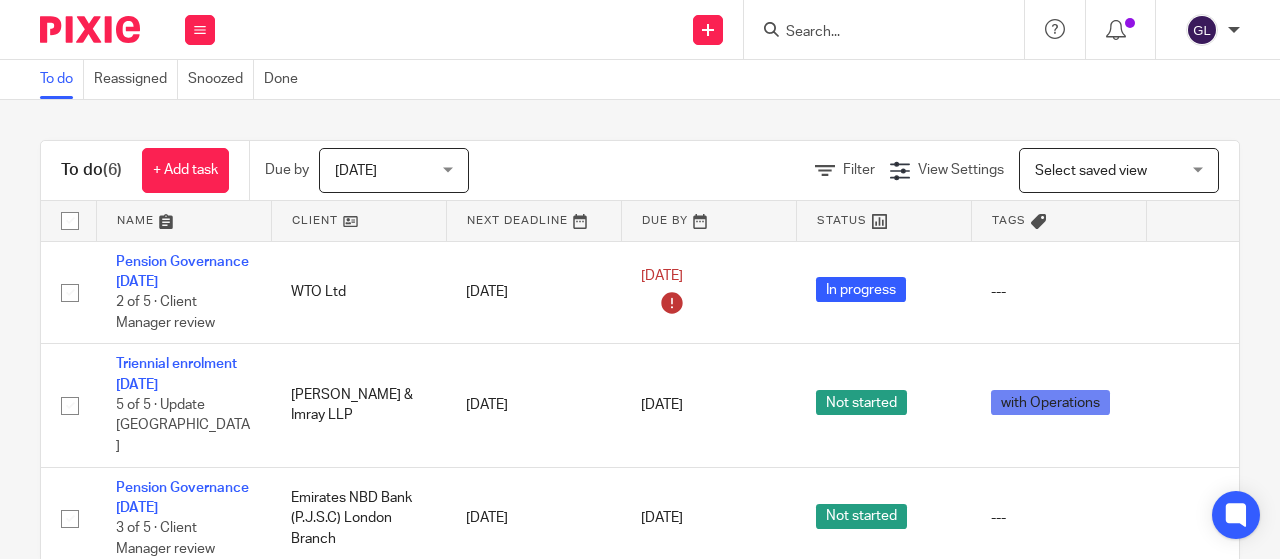 scroll, scrollTop: 0, scrollLeft: 0, axis: both 